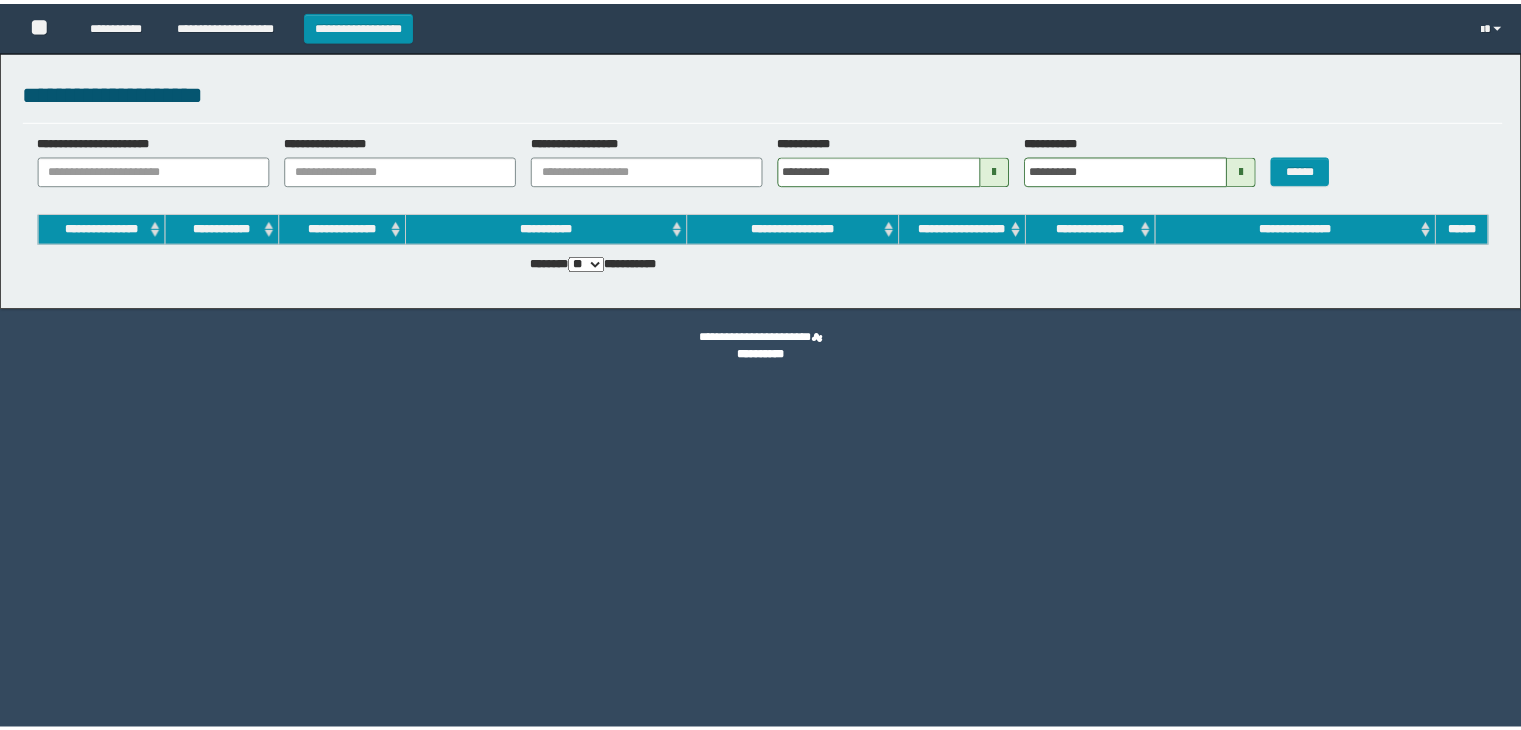 scroll, scrollTop: 0, scrollLeft: 0, axis: both 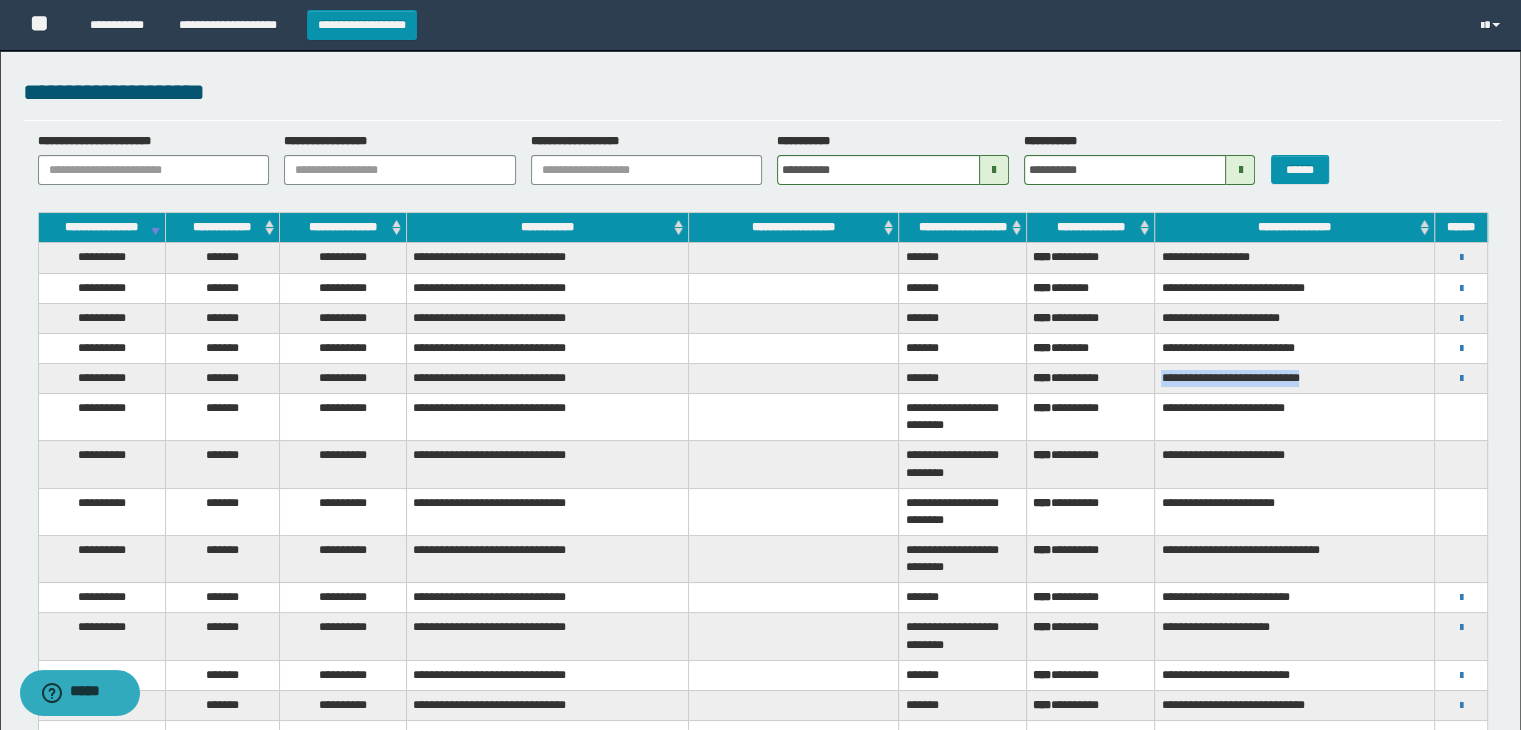 drag, startPoint x: 1160, startPoint y: 372, endPoint x: 1354, endPoint y: 377, distance: 194.06442 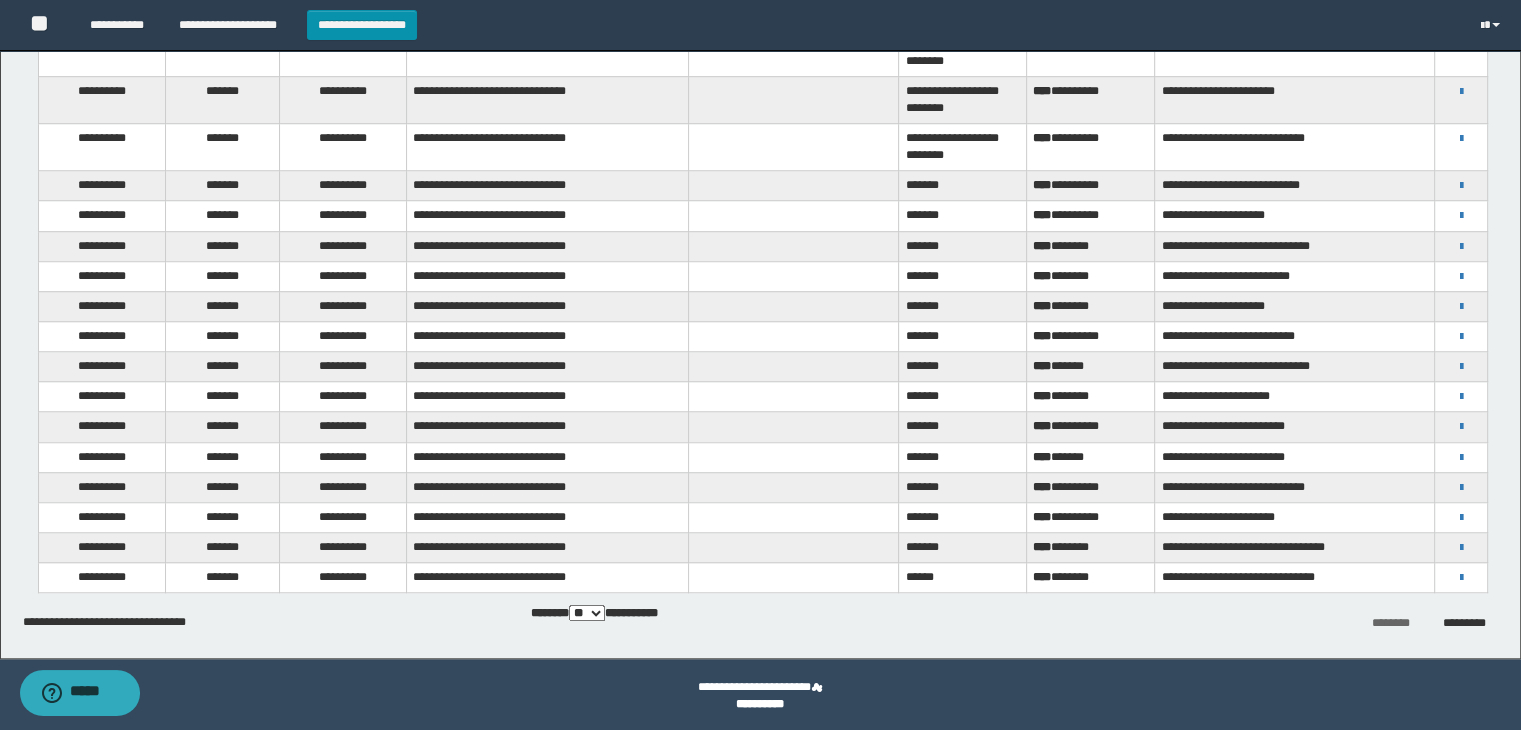 scroll, scrollTop: 1504, scrollLeft: 0, axis: vertical 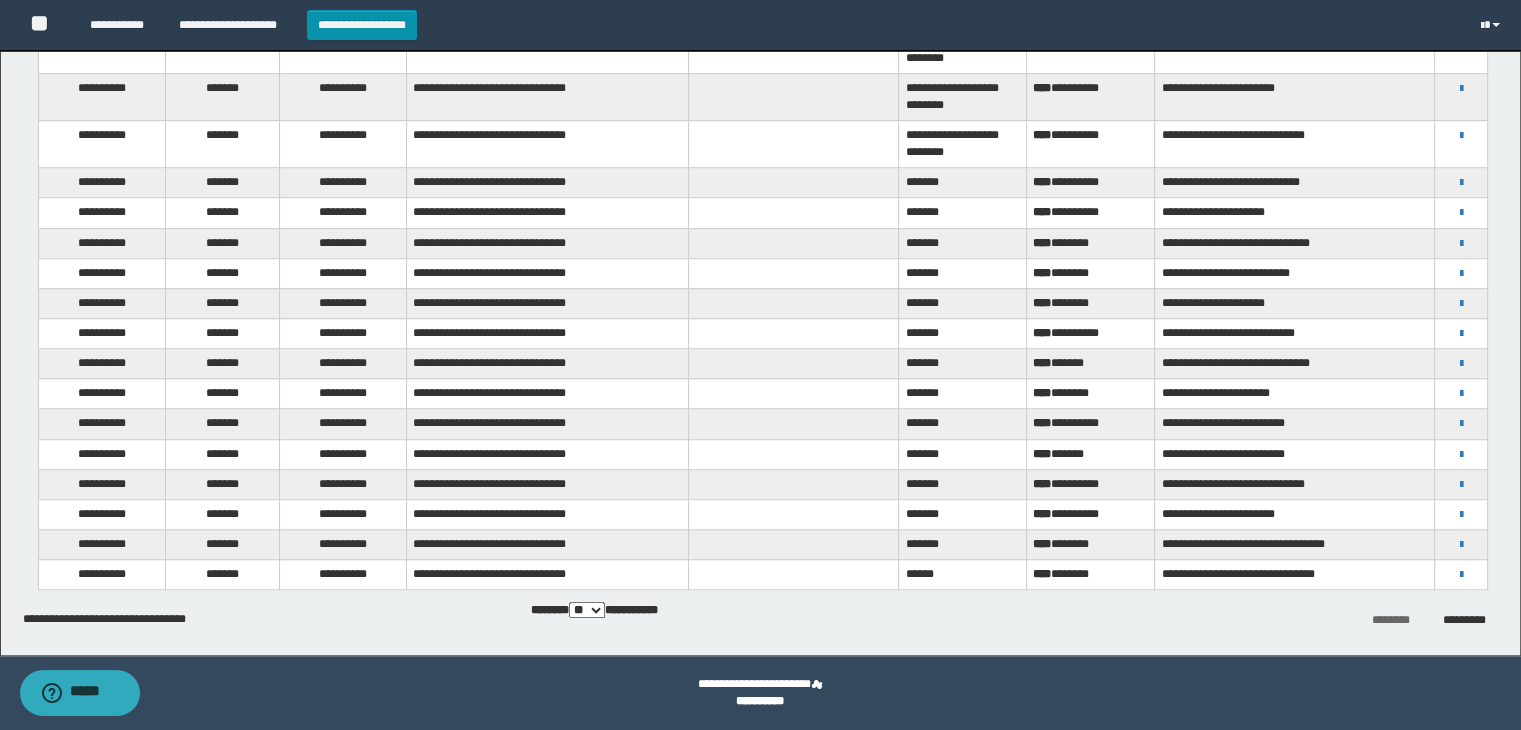 click on "** *** ***" at bounding box center (587, 610) 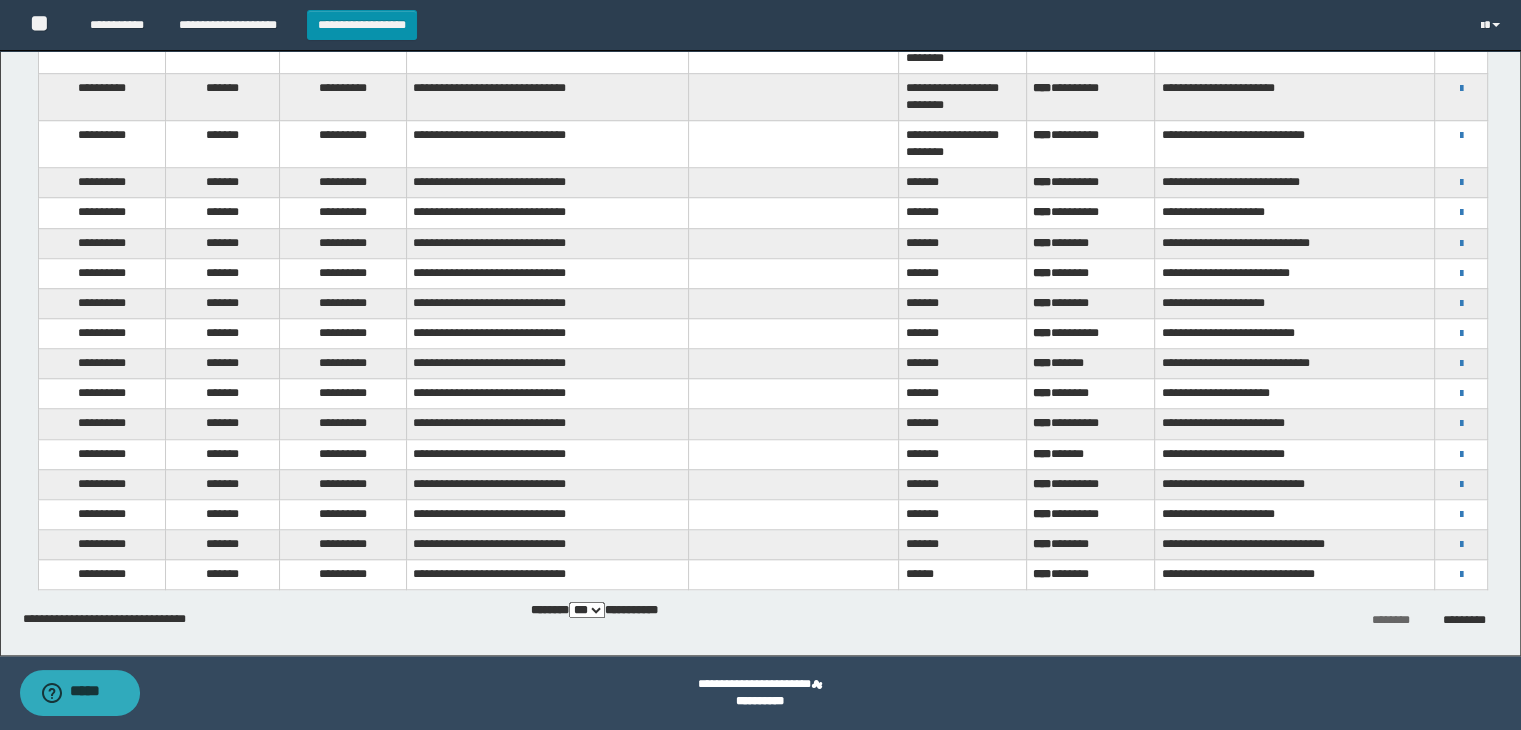 click on "** *** ***" at bounding box center (587, 610) 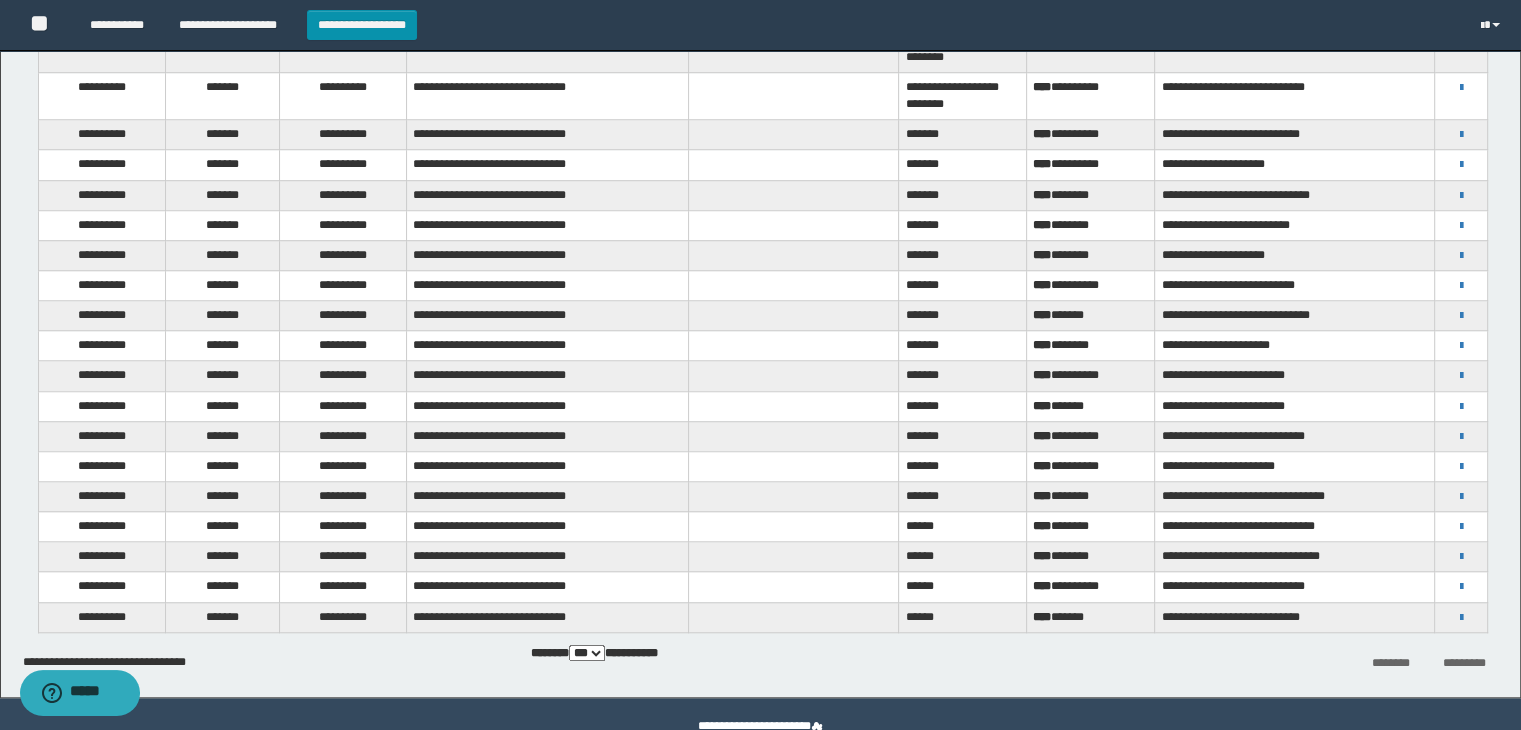 scroll, scrollTop: 1593, scrollLeft: 0, axis: vertical 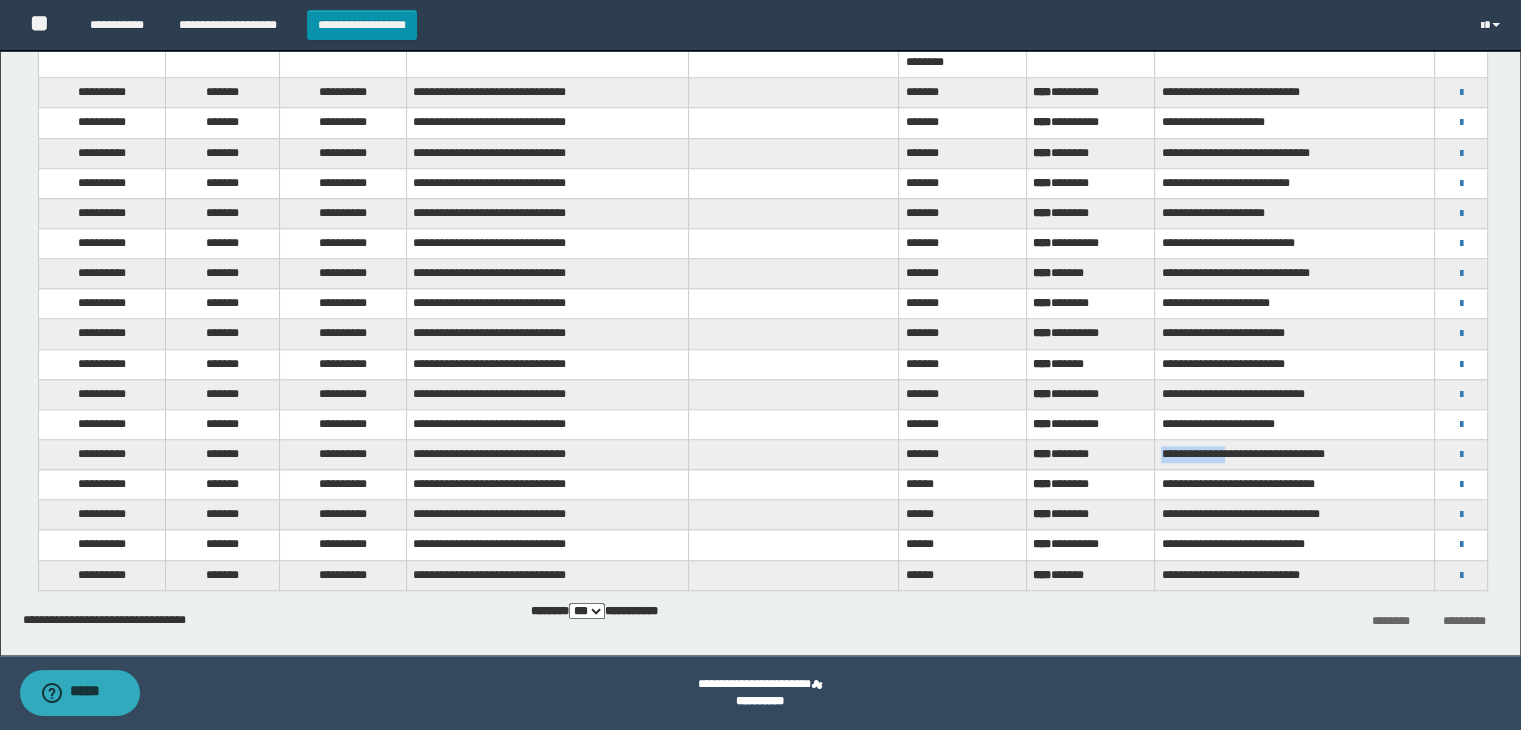 drag, startPoint x: 1162, startPoint y: 441, endPoint x: 1237, endPoint y: 441, distance: 75 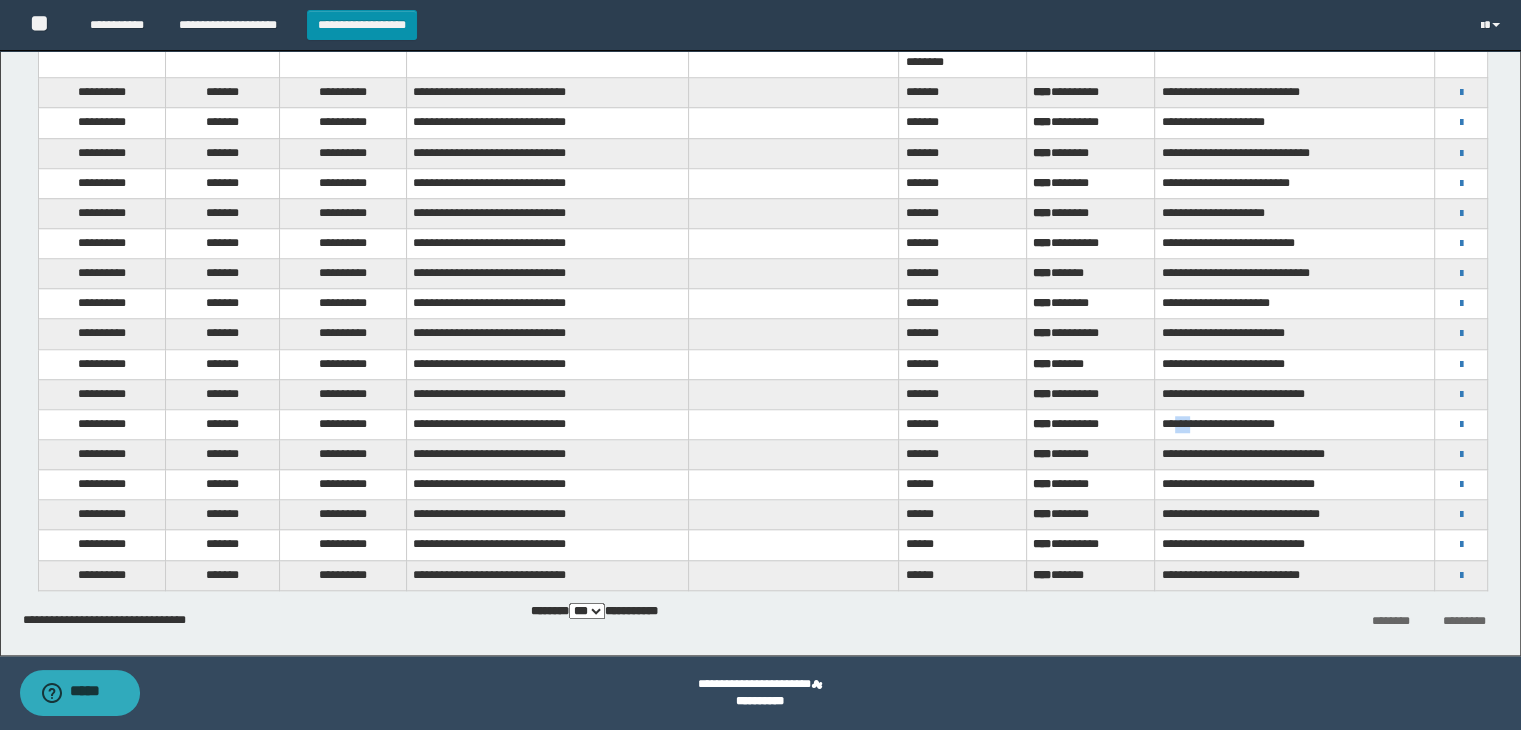 drag, startPoint x: 1181, startPoint y: 416, endPoint x: 1208, endPoint y: 417, distance: 27.018513 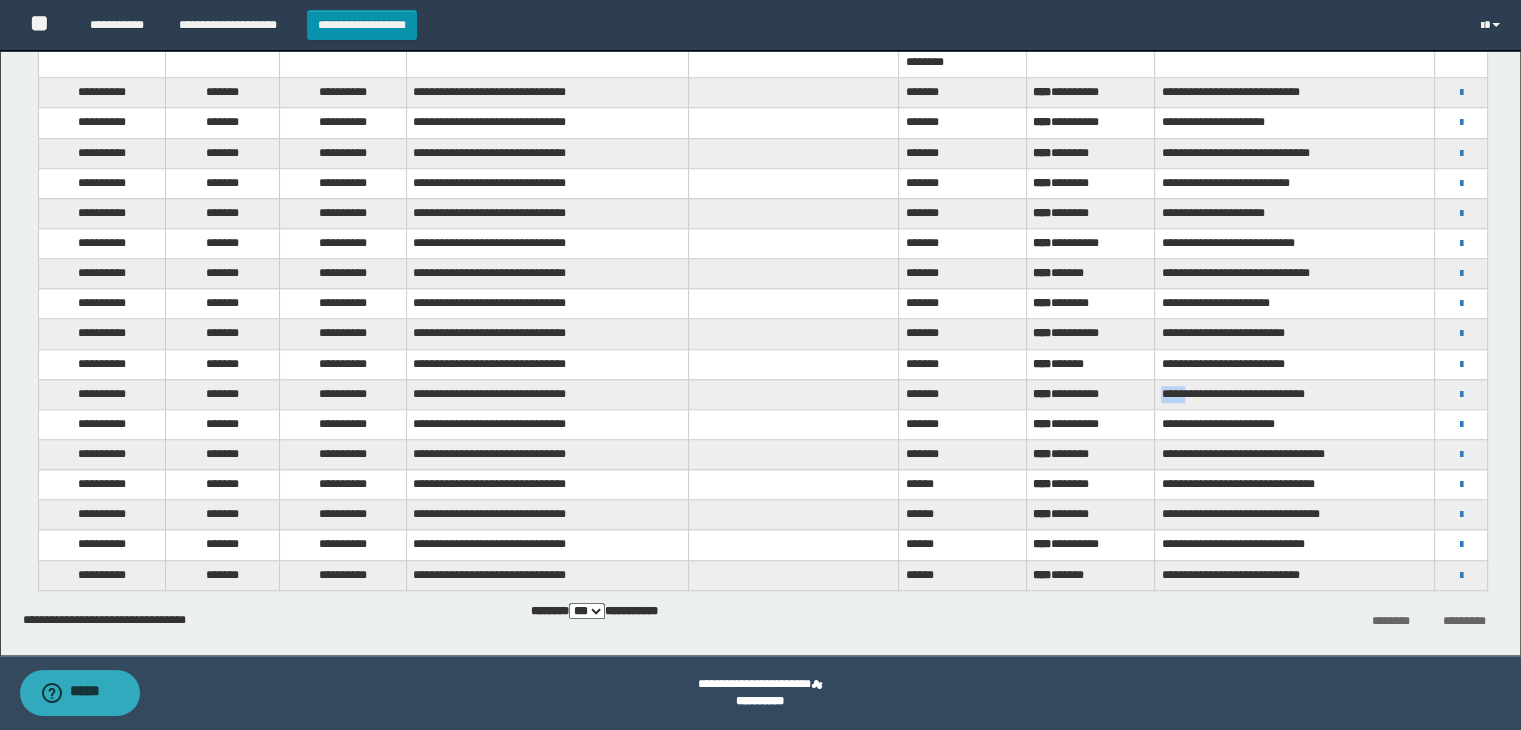 drag, startPoint x: 1159, startPoint y: 381, endPoint x: 1190, endPoint y: 382, distance: 31.016125 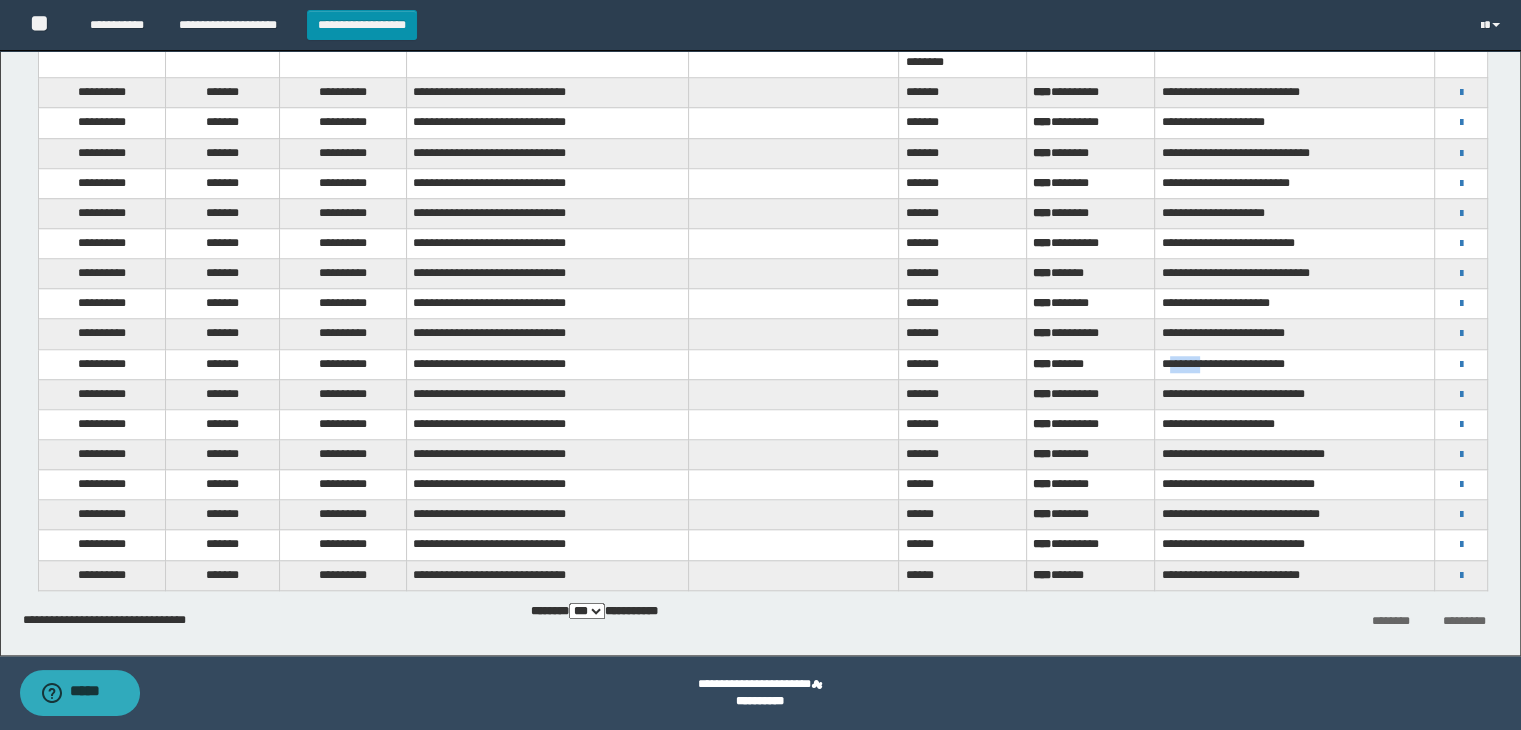 drag, startPoint x: 1173, startPoint y: 348, endPoint x: 1205, endPoint y: 349, distance: 32.01562 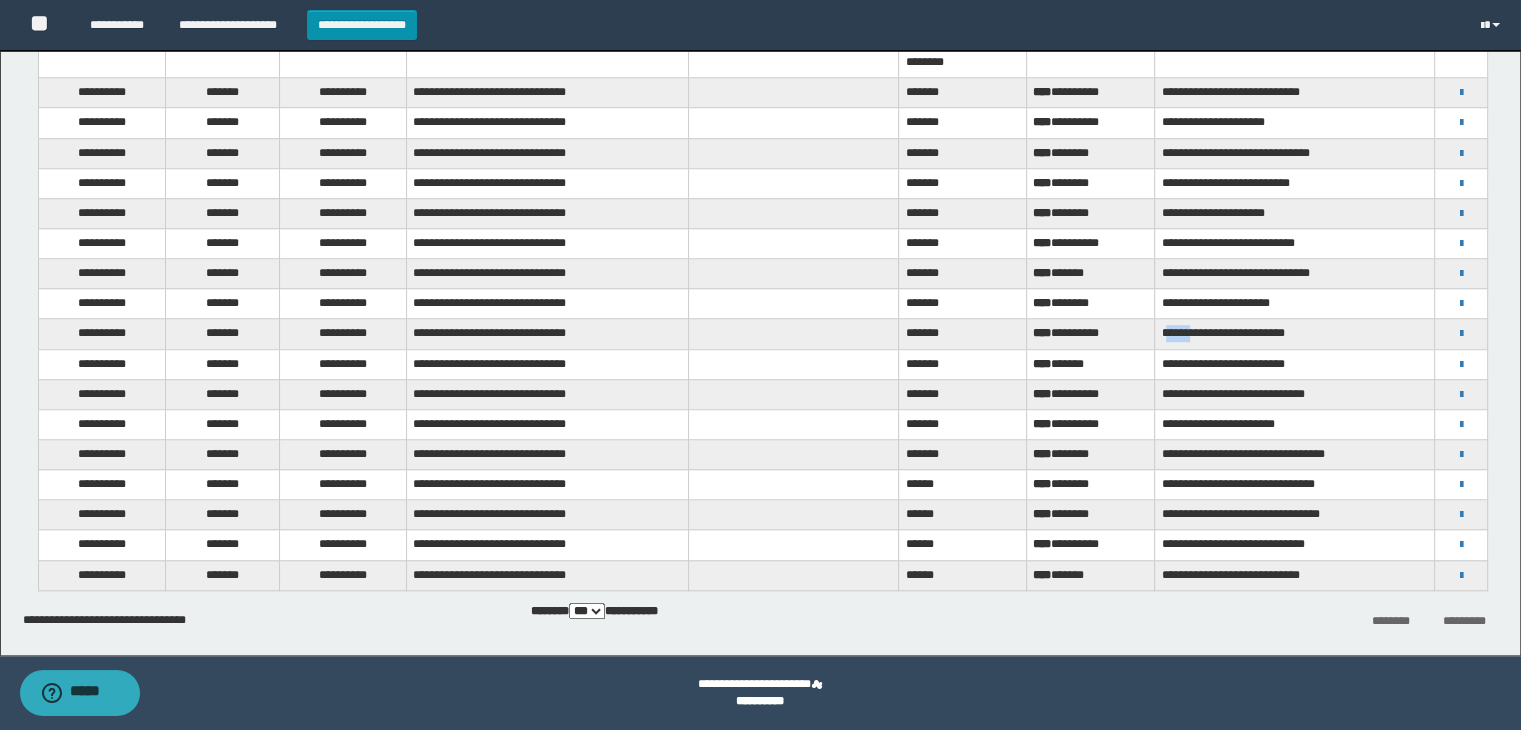 drag, startPoint x: 1168, startPoint y: 319, endPoint x: 1197, endPoint y: 319, distance: 29 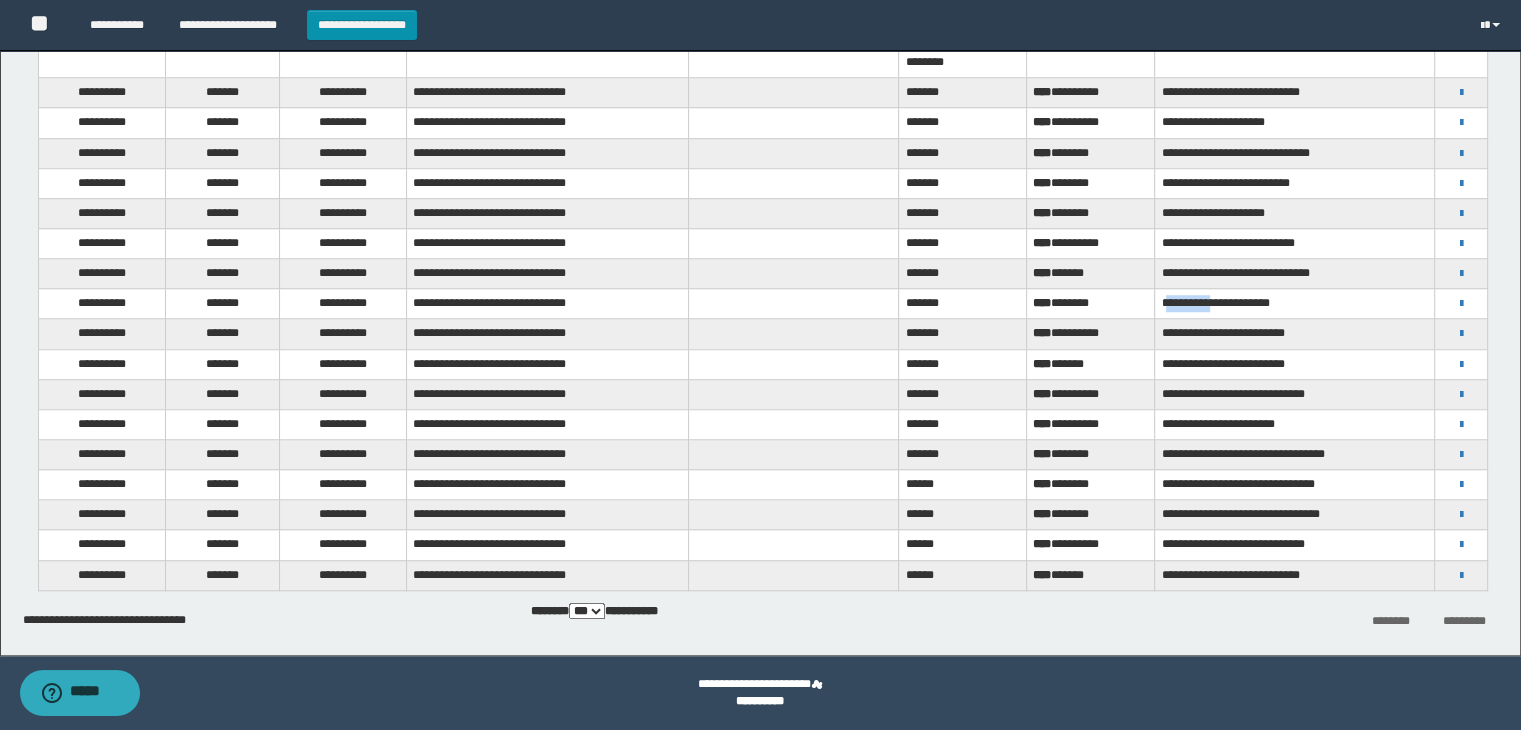 drag, startPoint x: 1172, startPoint y: 289, endPoint x: 1218, endPoint y: 290, distance: 46.010868 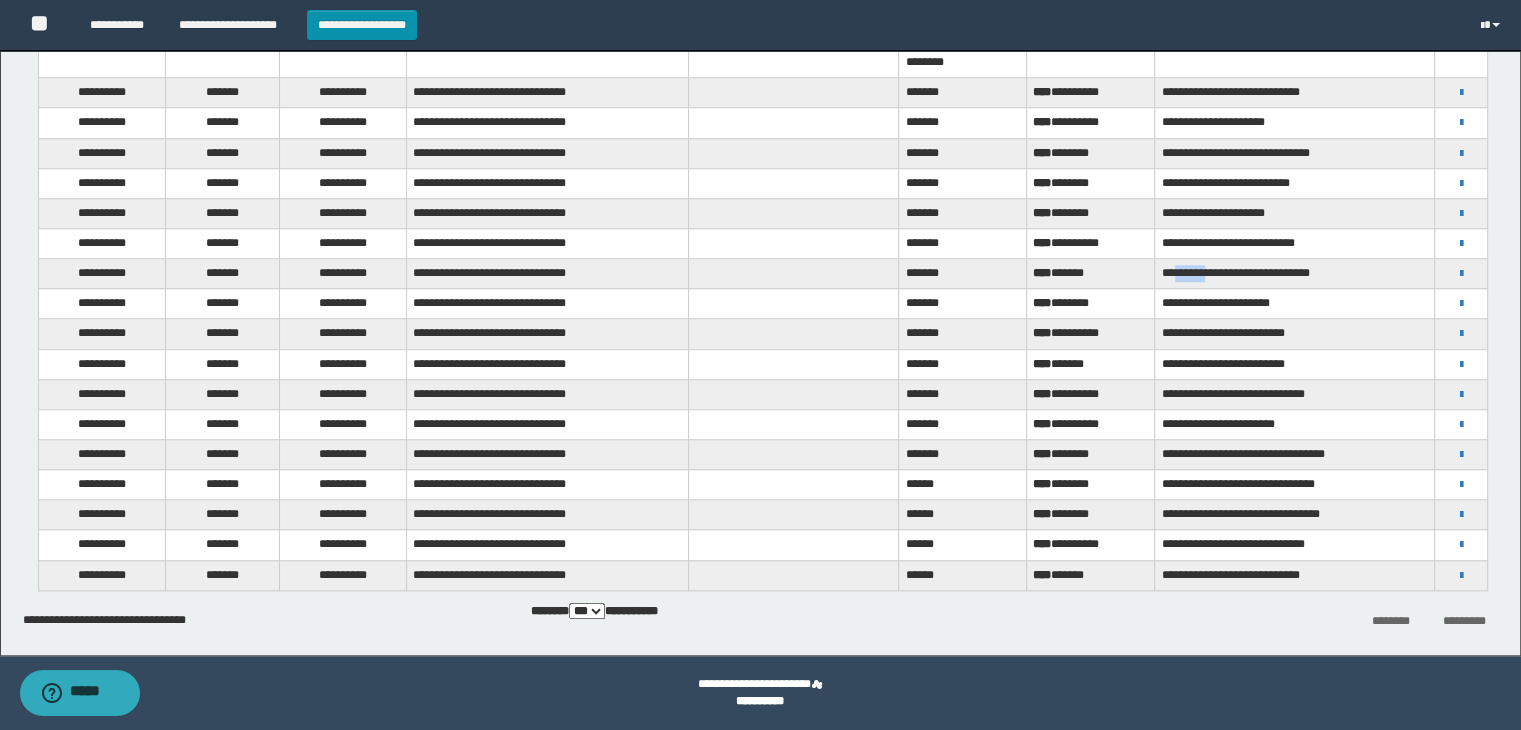 drag, startPoint x: 1183, startPoint y: 261, endPoint x: 1198, endPoint y: 249, distance: 19.209373 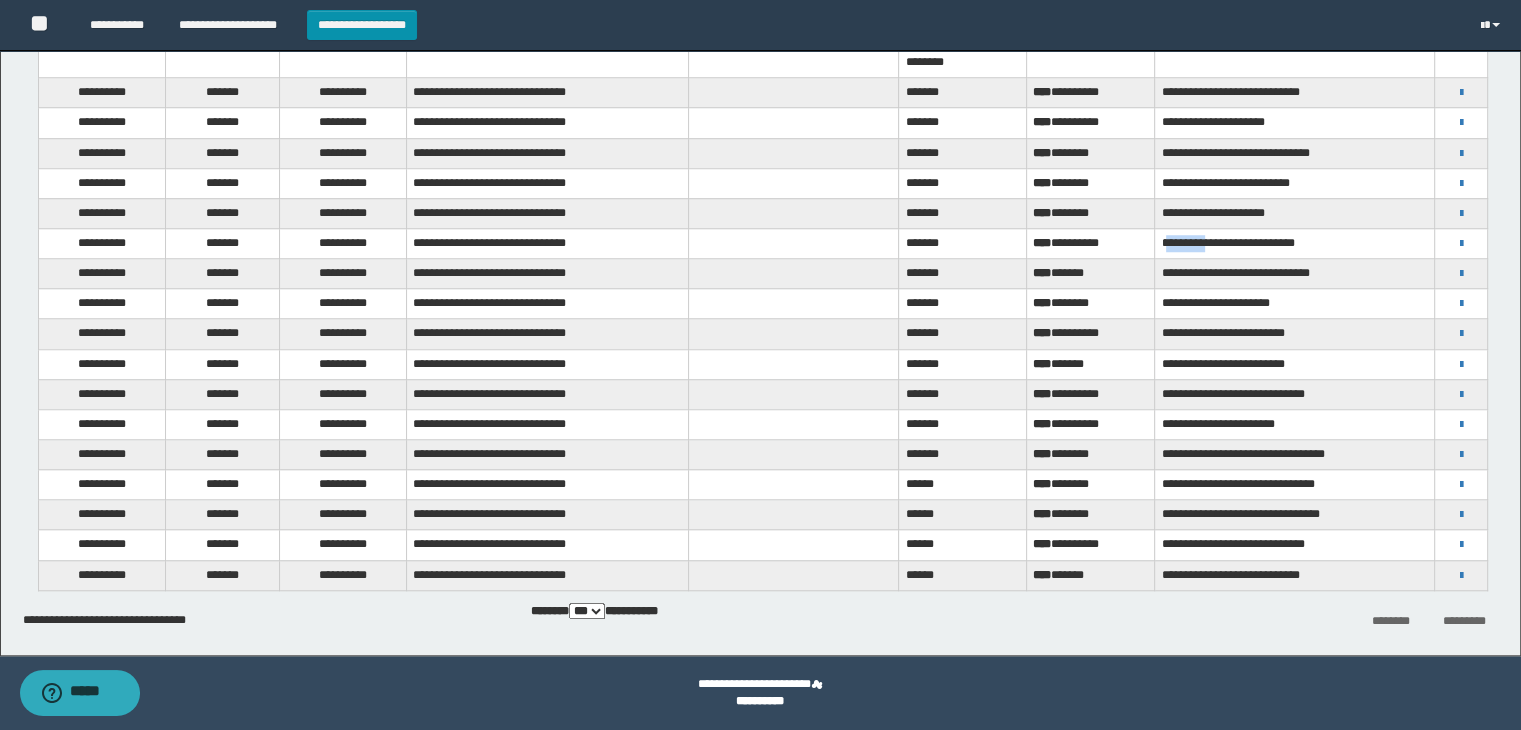 drag, startPoint x: 1168, startPoint y: 233, endPoint x: 1208, endPoint y: 234, distance: 40.012497 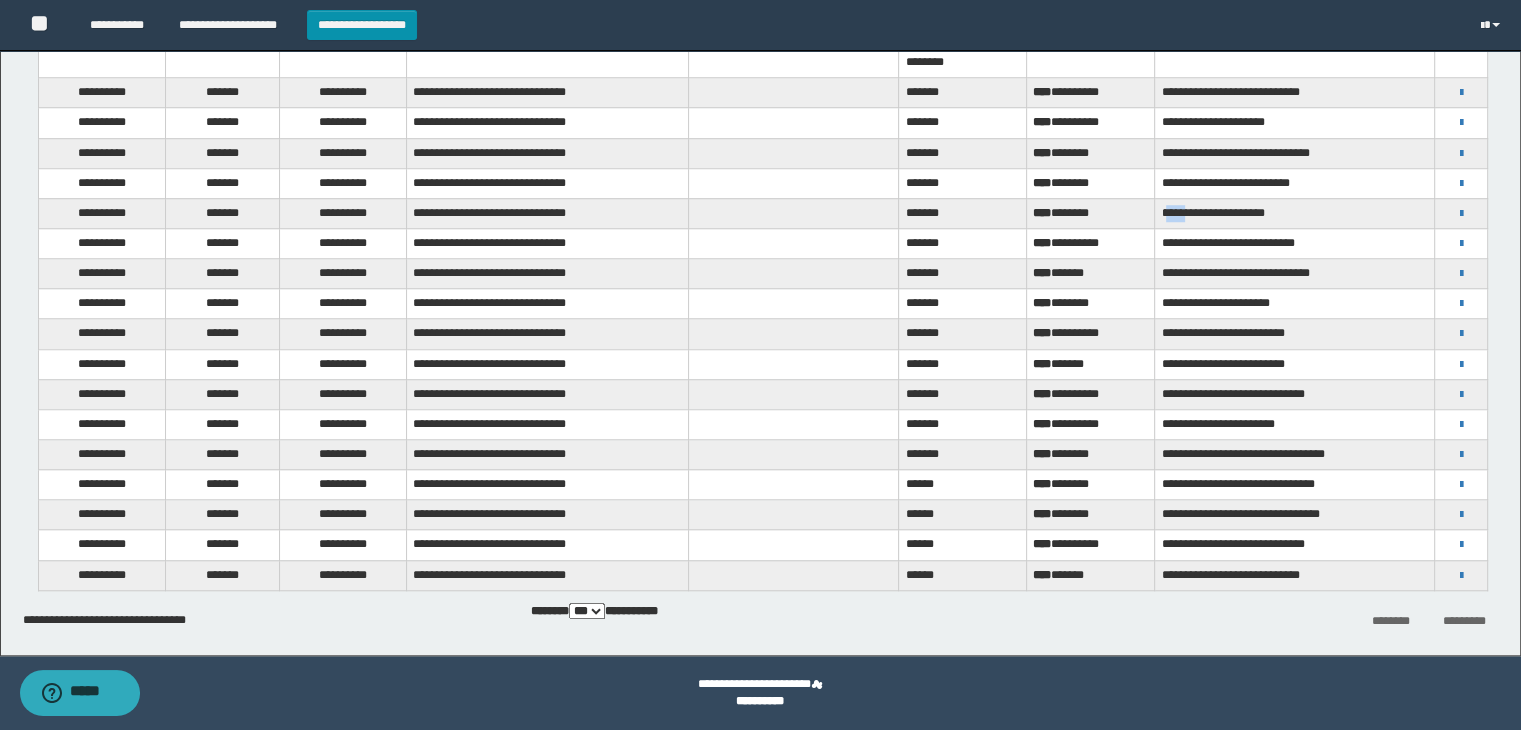 drag, startPoint x: 1166, startPoint y: 203, endPoint x: 1200, endPoint y: 201, distance: 34.058773 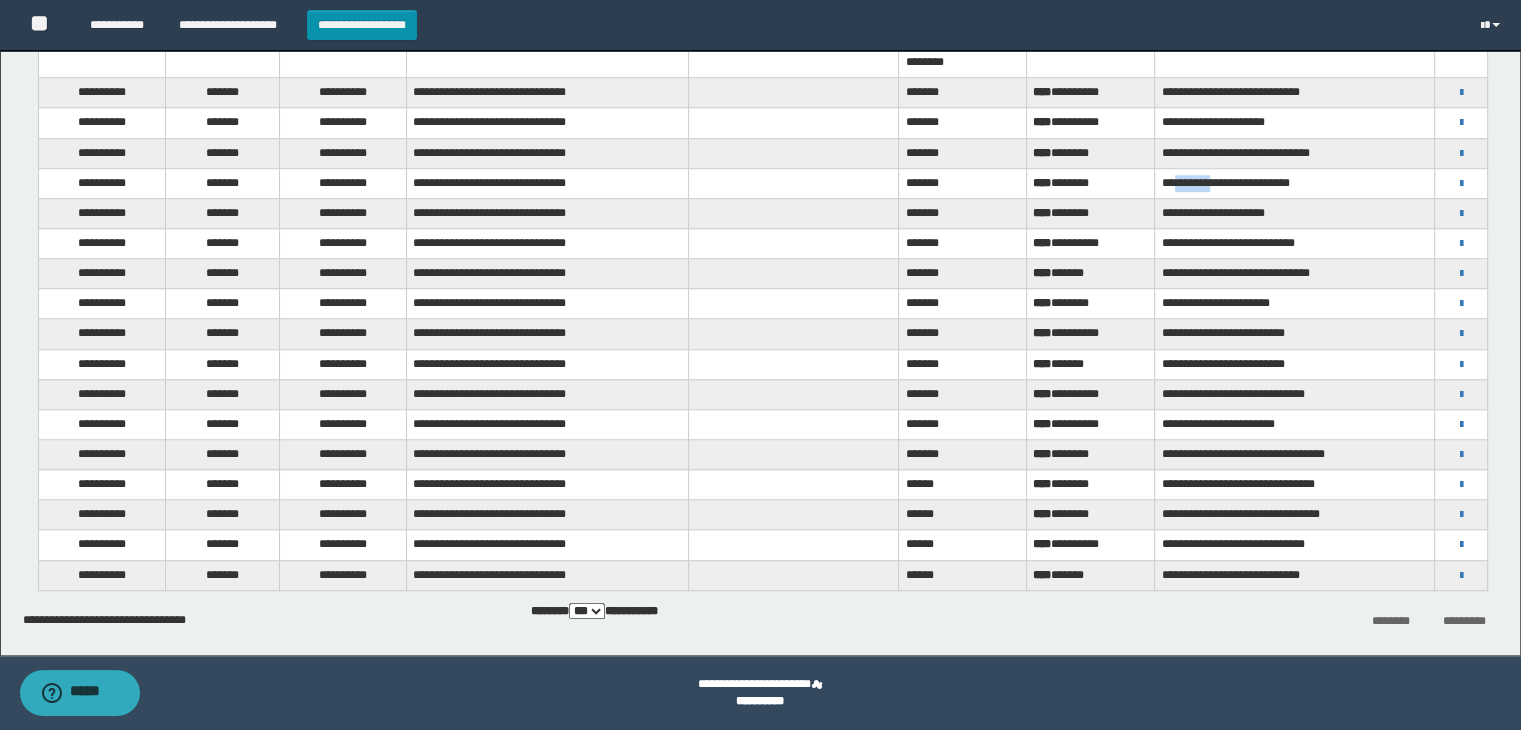 drag, startPoint x: 1177, startPoint y: 171, endPoint x: 1217, endPoint y: 169, distance: 40.04997 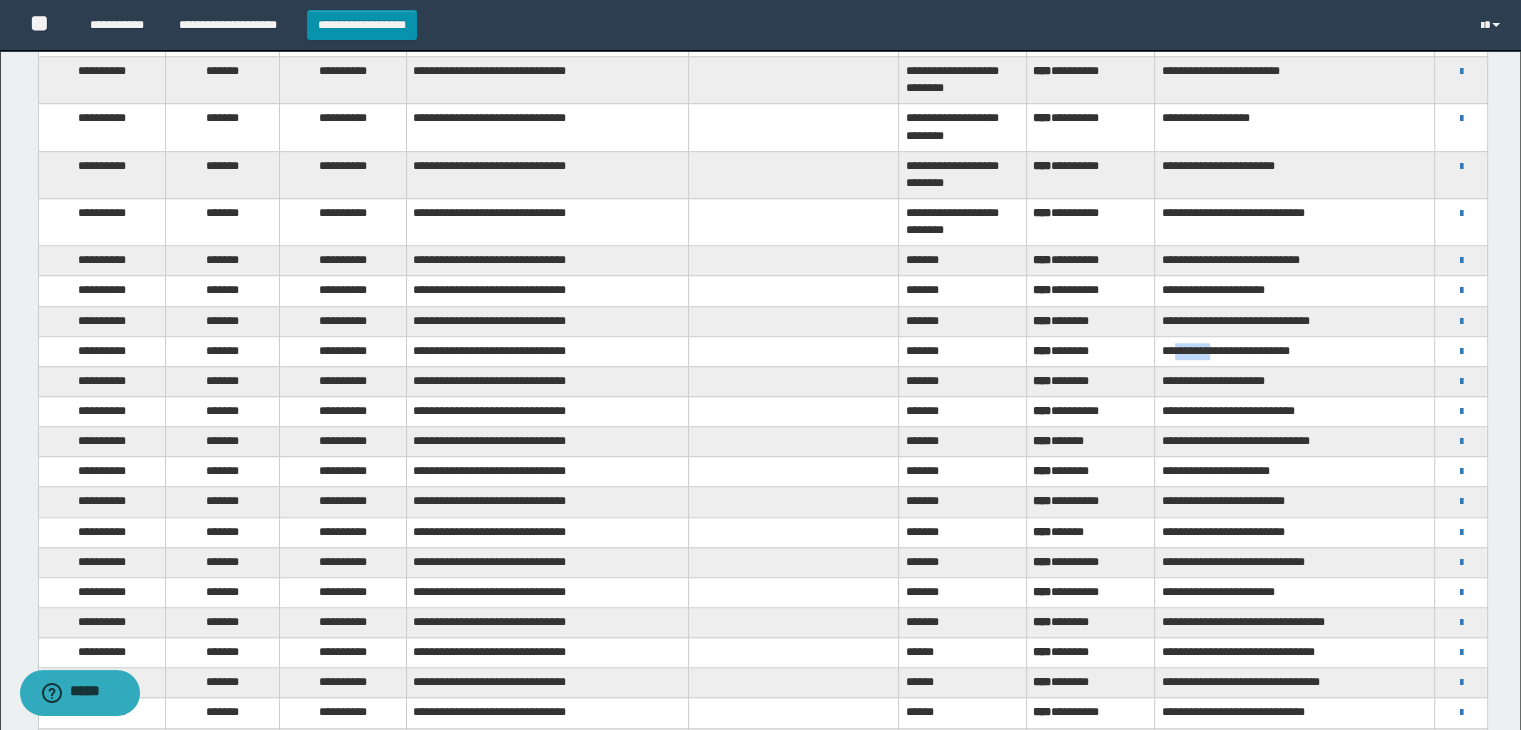 scroll, scrollTop: 1393, scrollLeft: 0, axis: vertical 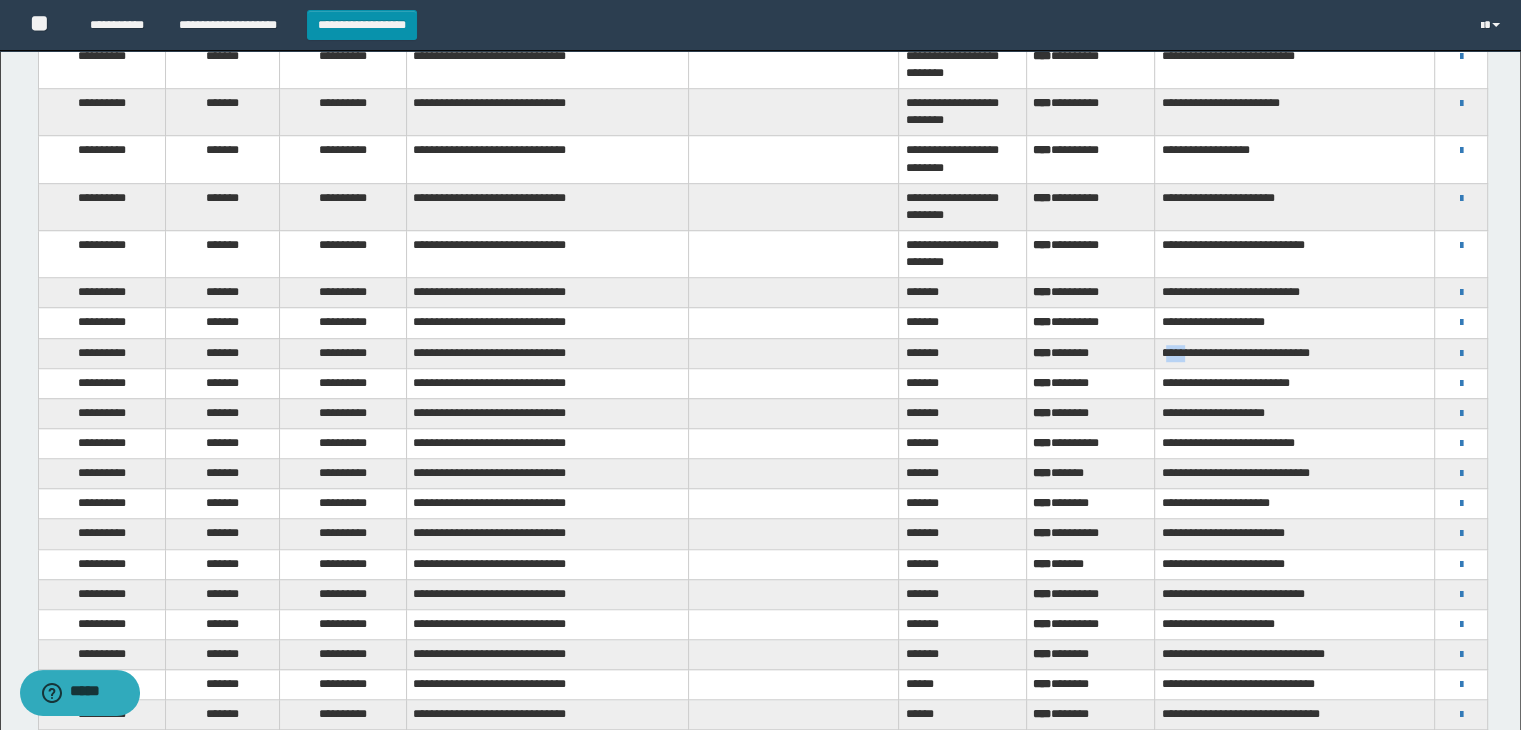 drag, startPoint x: 1172, startPoint y: 337, endPoint x: 1201, endPoint y: 337, distance: 29 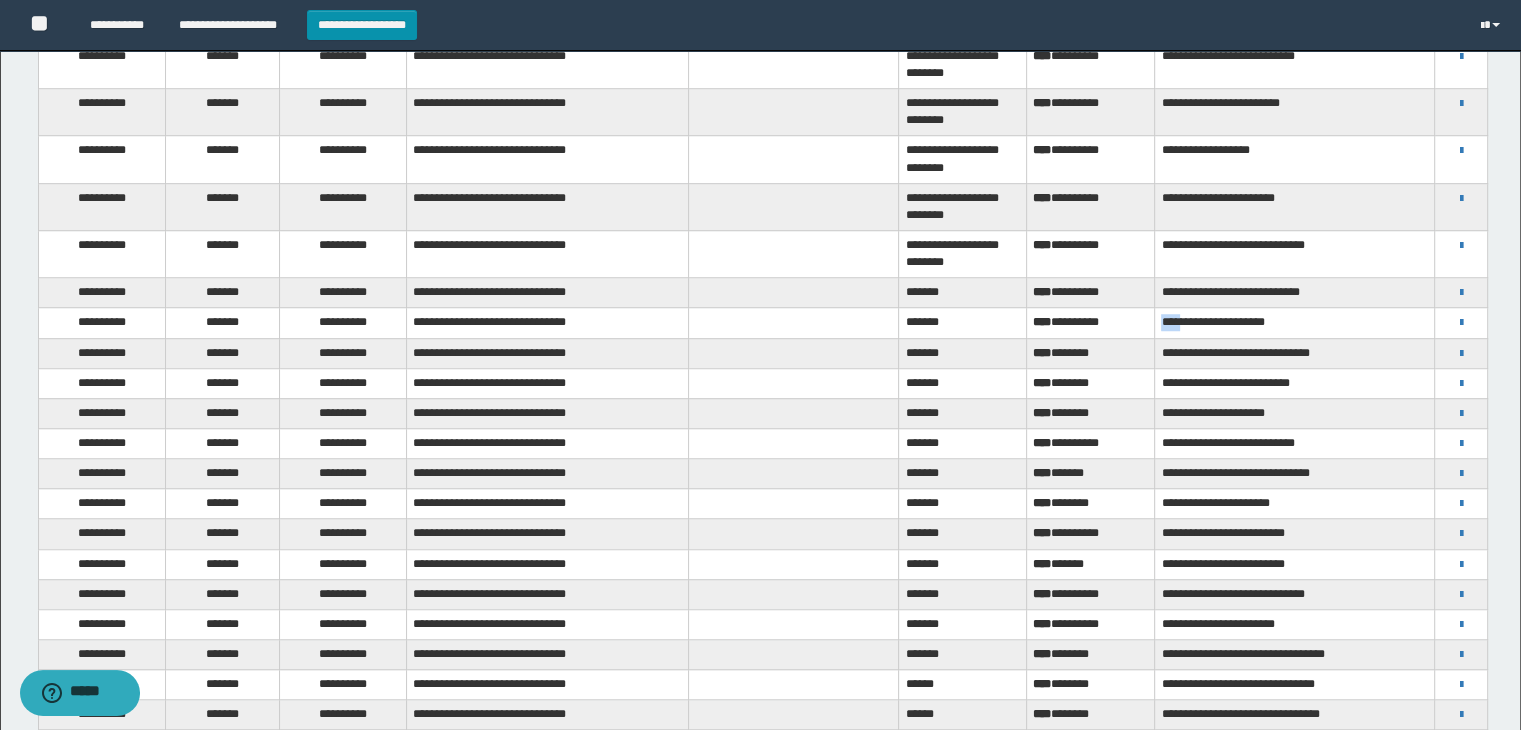 drag, startPoint x: 1163, startPoint y: 309, endPoint x: 1188, endPoint y: 311, distance: 25.079872 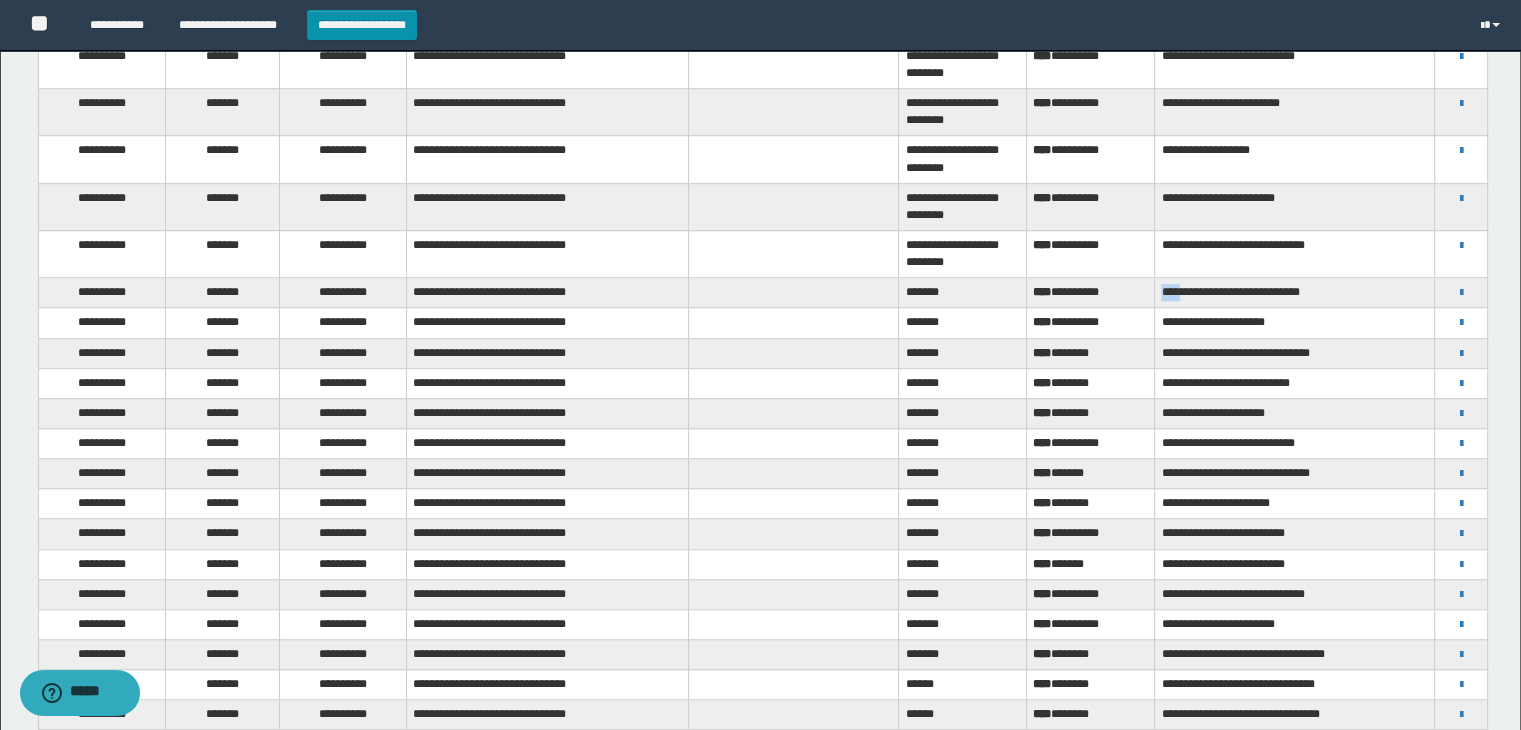 drag, startPoint x: 1164, startPoint y: 280, endPoint x: 1191, endPoint y: 280, distance: 27 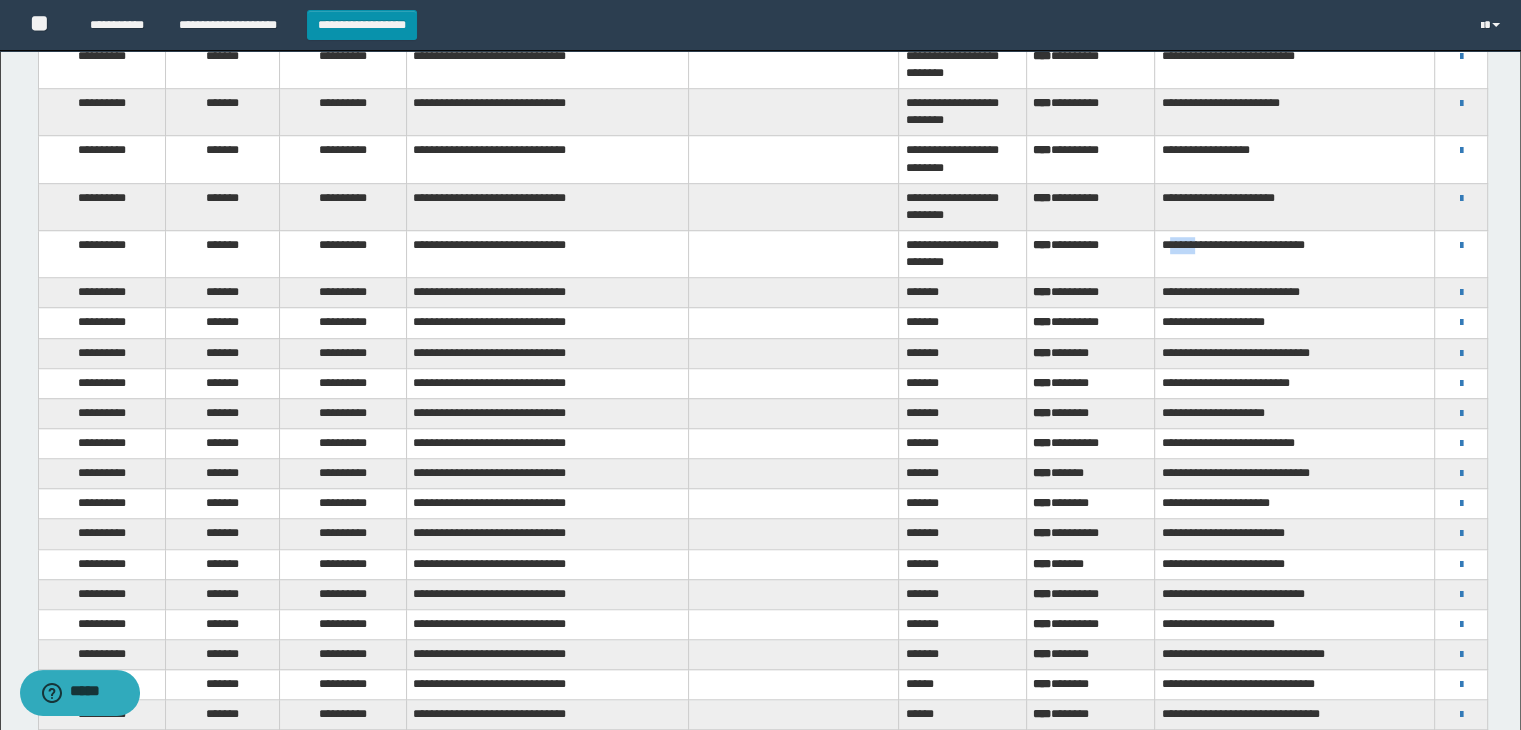 drag, startPoint x: 1173, startPoint y: 226, endPoint x: 1209, endPoint y: 233, distance: 36.67424 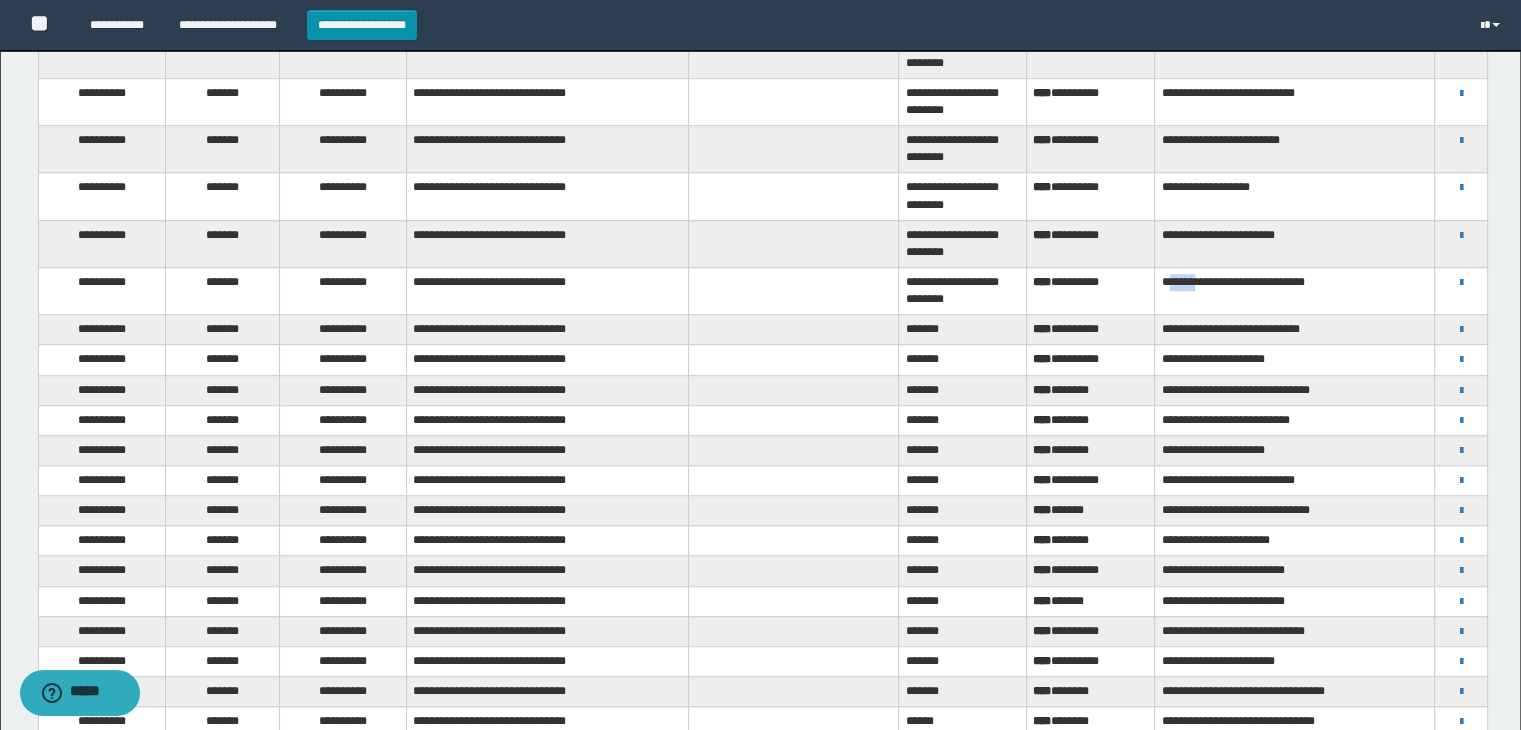 scroll, scrollTop: 1293, scrollLeft: 0, axis: vertical 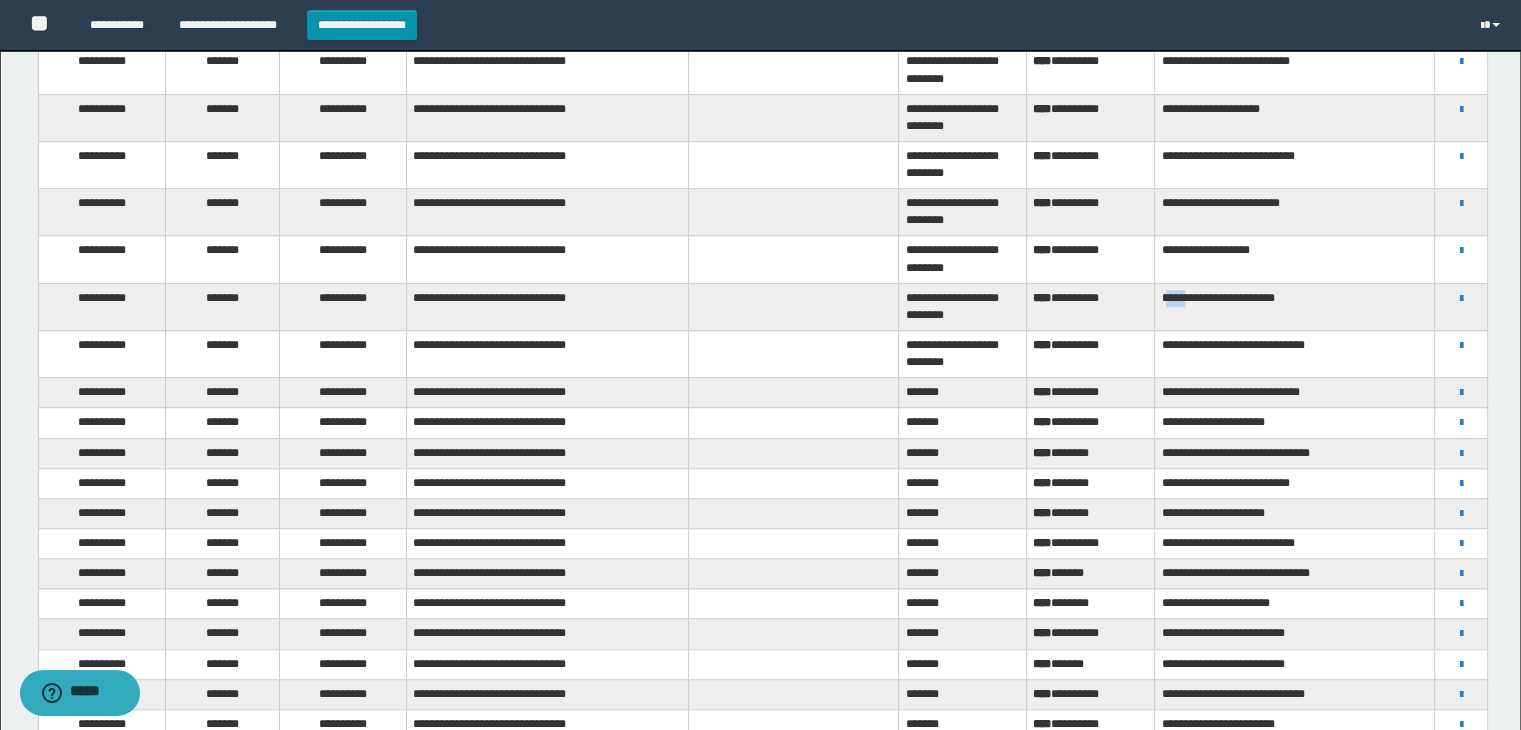 drag, startPoint x: 1168, startPoint y: 286, endPoint x: 1196, endPoint y: 293, distance: 28.86174 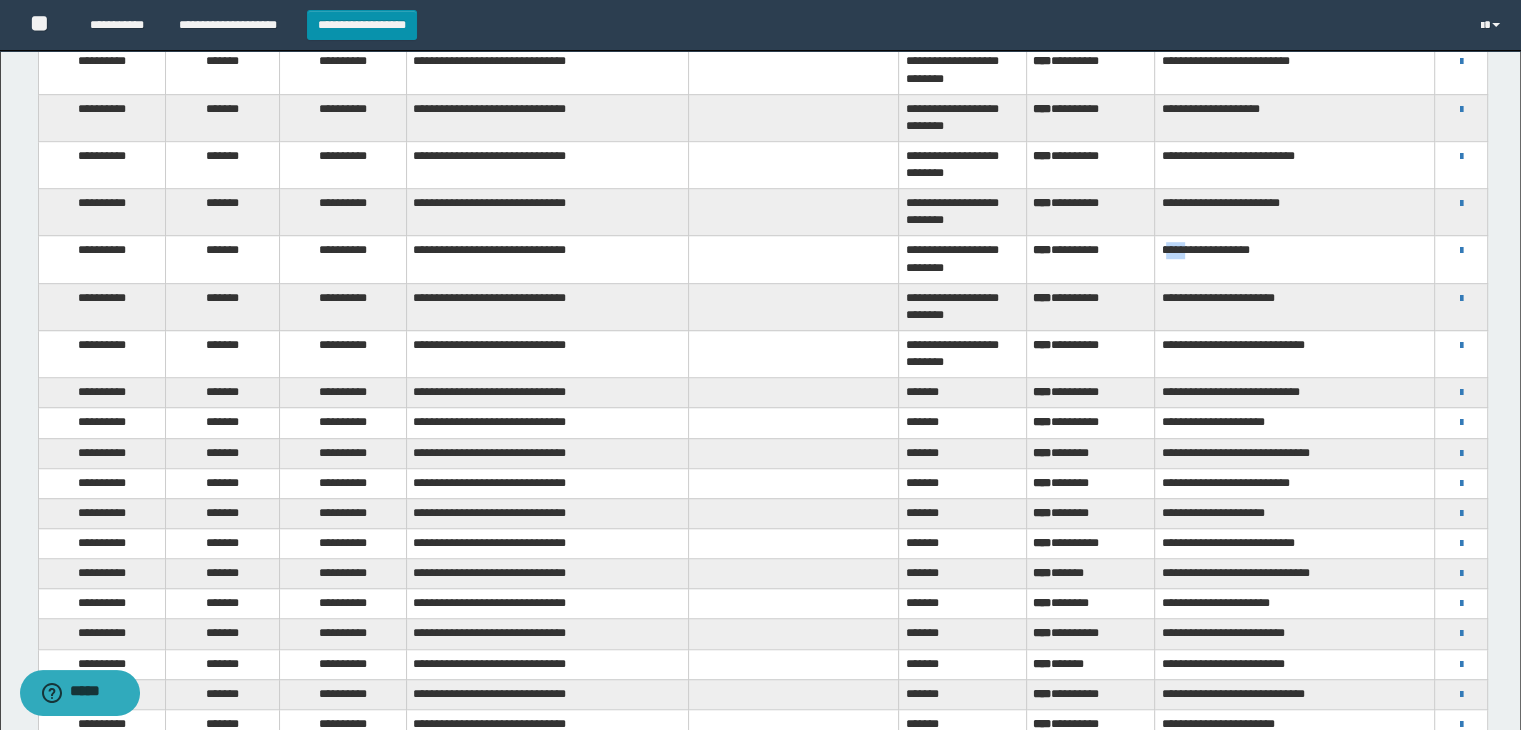 drag, startPoint x: 1167, startPoint y: 242, endPoint x: 1195, endPoint y: 243, distance: 28.01785 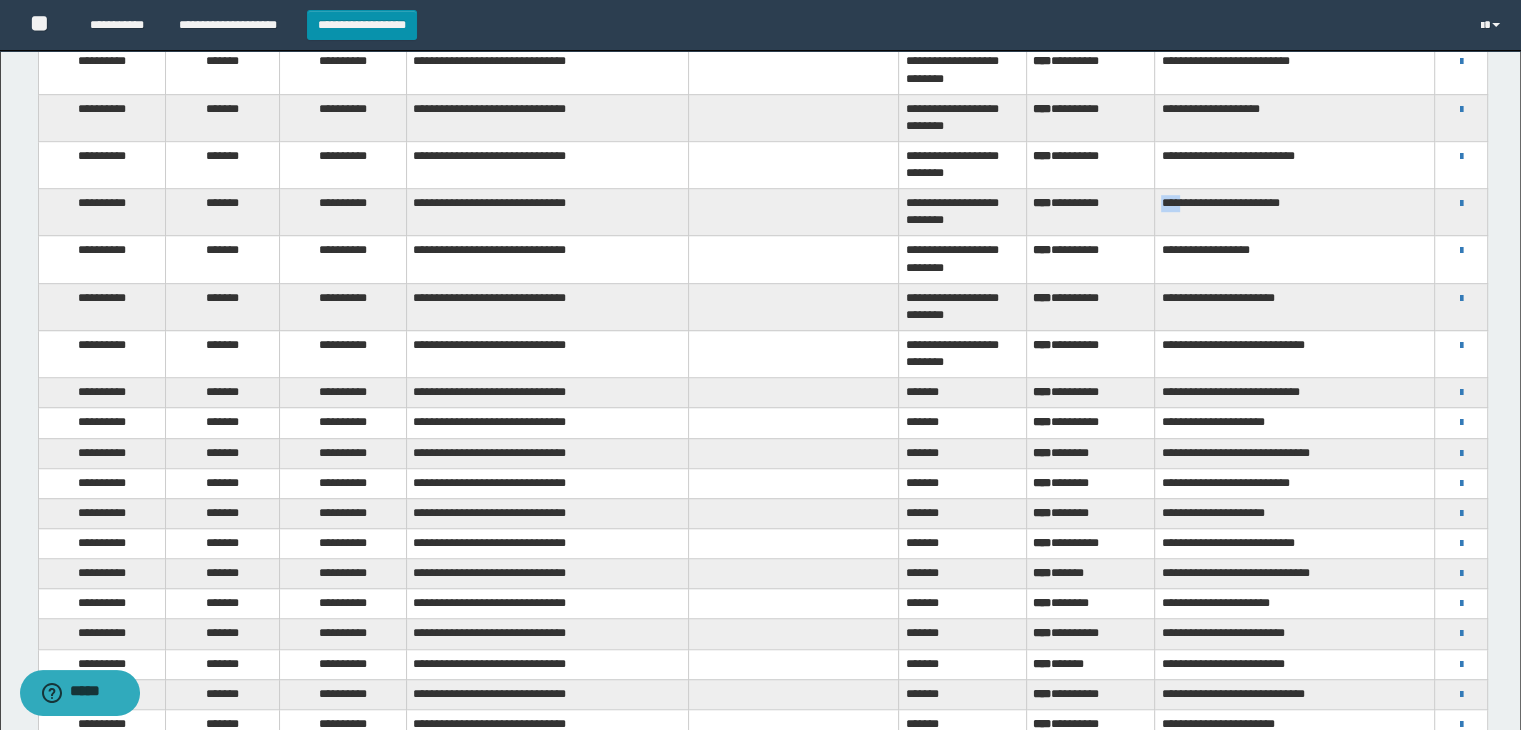 drag, startPoint x: 1161, startPoint y: 192, endPoint x: 1192, endPoint y: 196, distance: 31.257 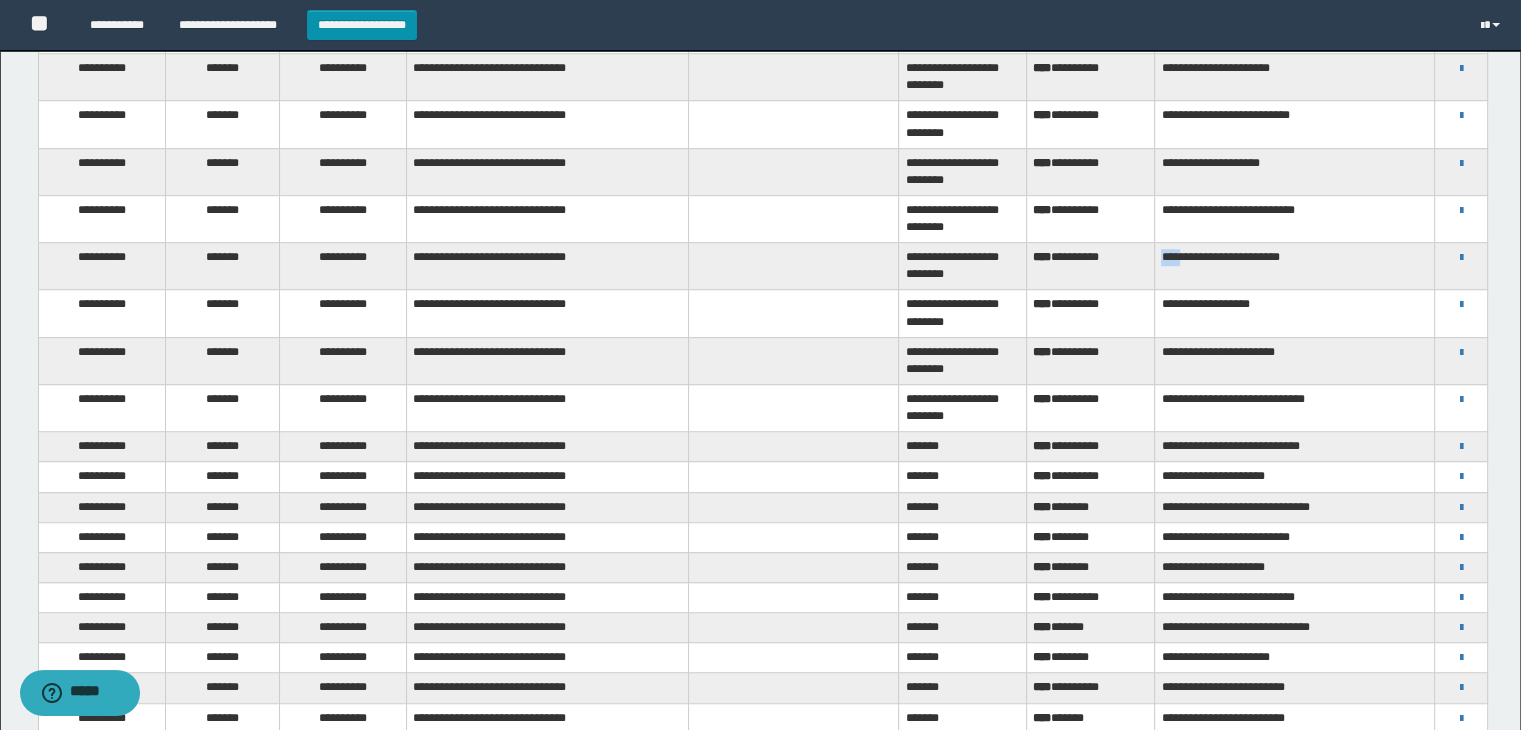 scroll, scrollTop: 1193, scrollLeft: 0, axis: vertical 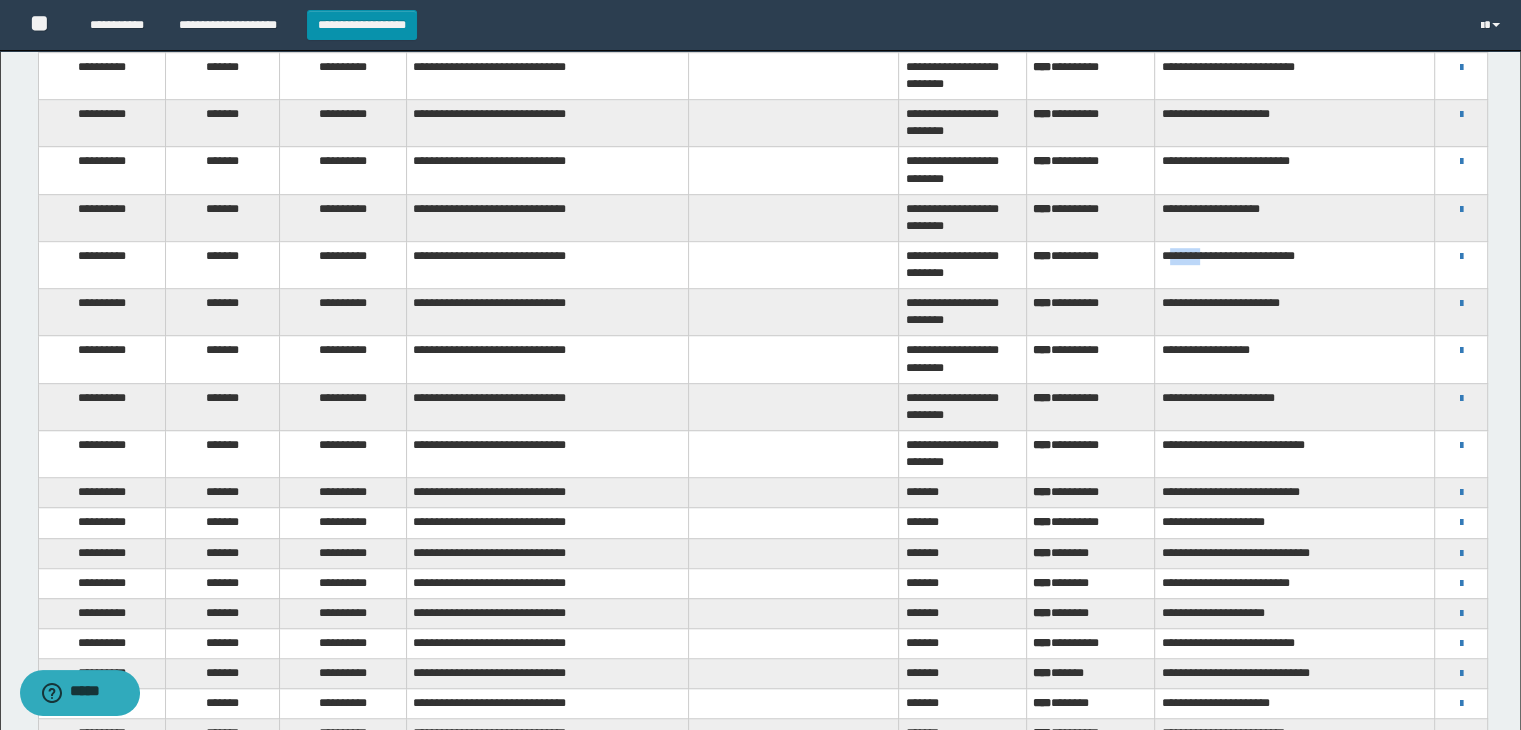 drag, startPoint x: 1176, startPoint y: 248, endPoint x: 1216, endPoint y: 249, distance: 40.012497 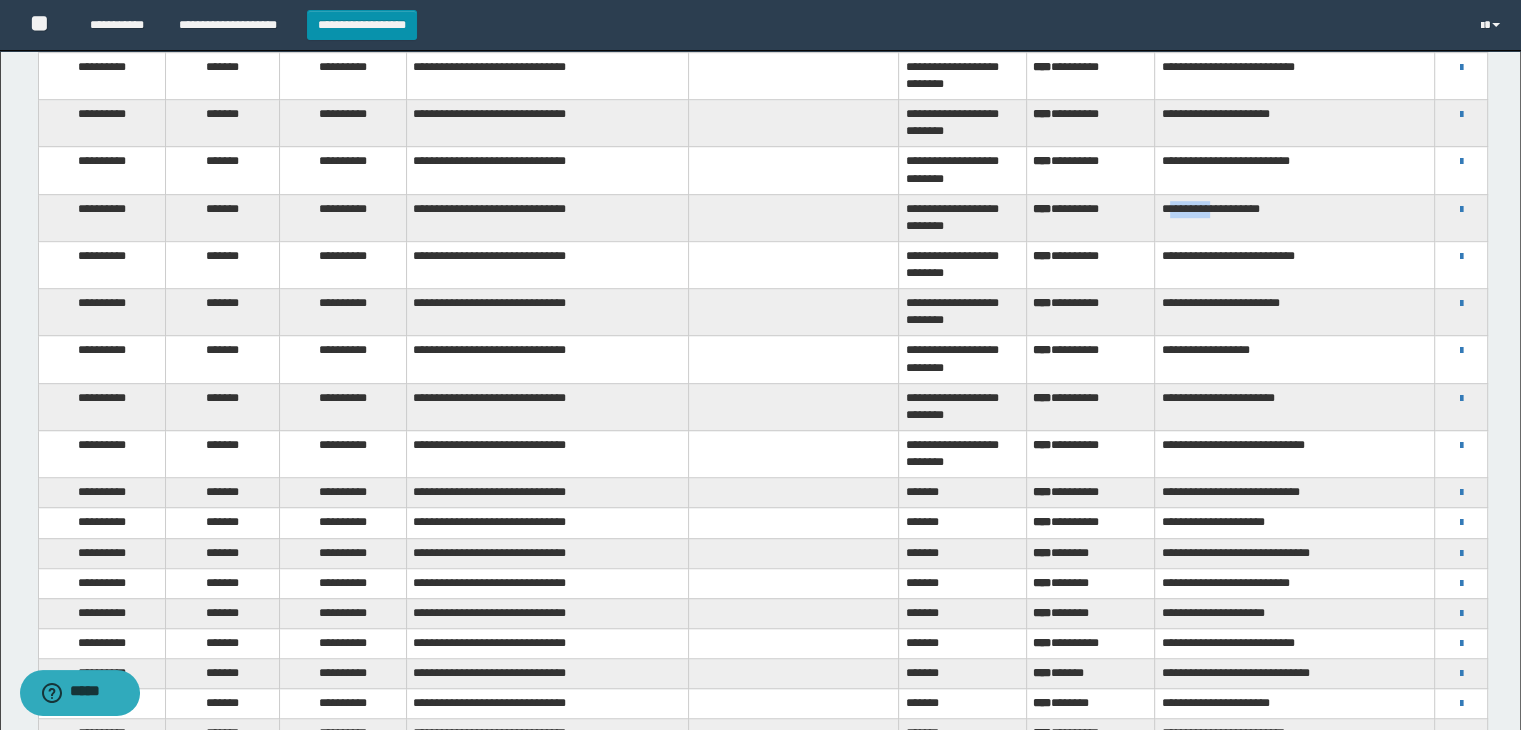 drag, startPoint x: 1176, startPoint y: 198, endPoint x: 1231, endPoint y: 198, distance: 55 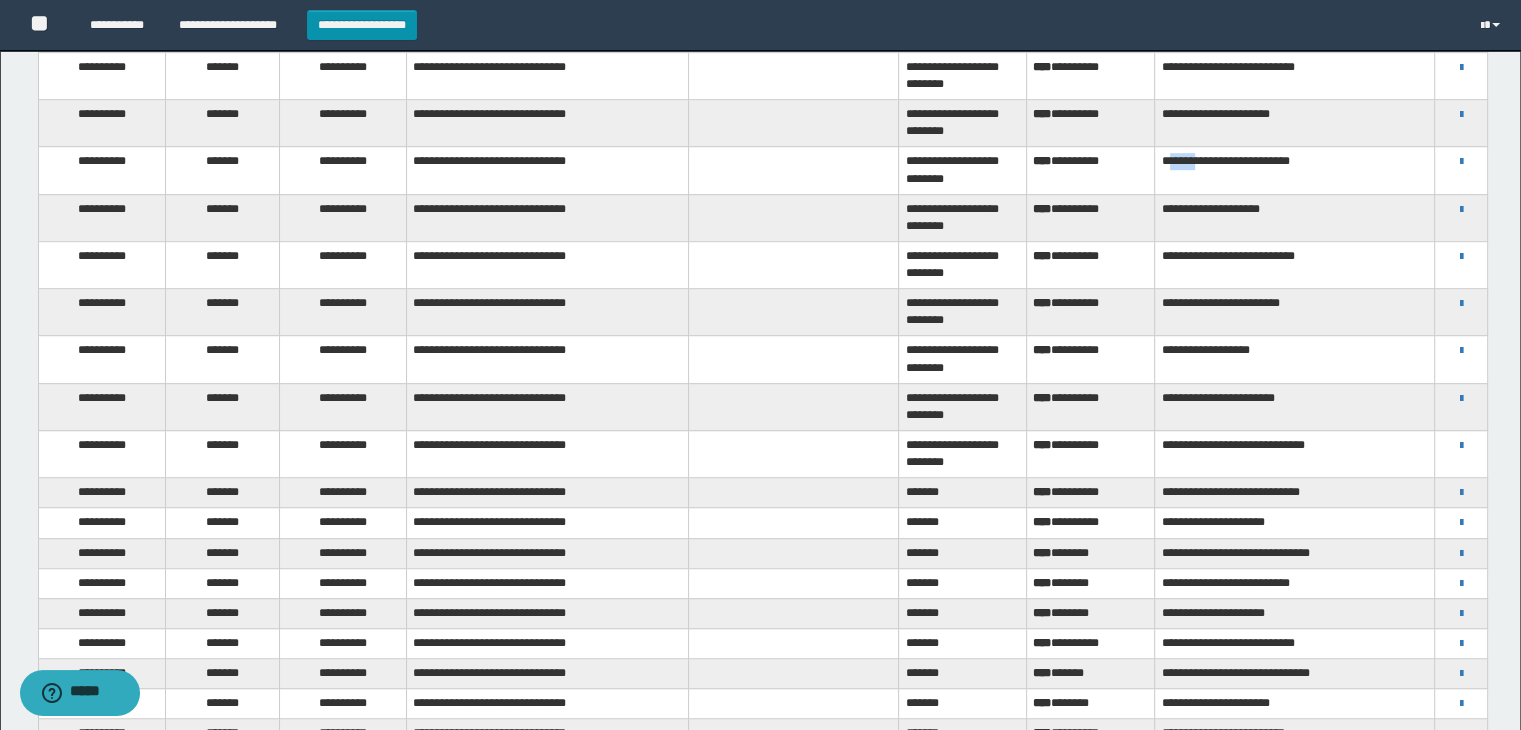 drag, startPoint x: 1176, startPoint y: 157, endPoint x: 1212, endPoint y: 161, distance: 36.221542 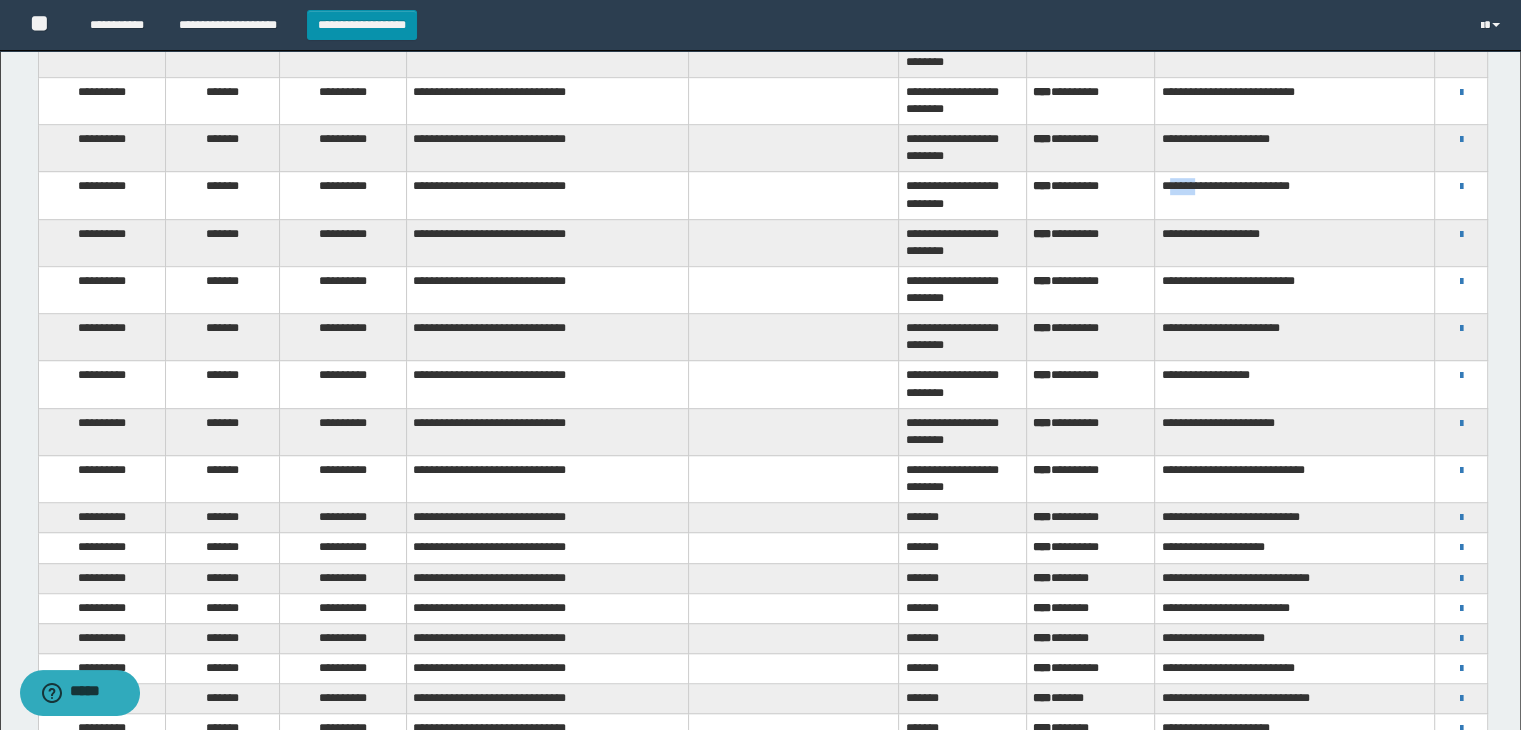 scroll, scrollTop: 1093, scrollLeft: 0, axis: vertical 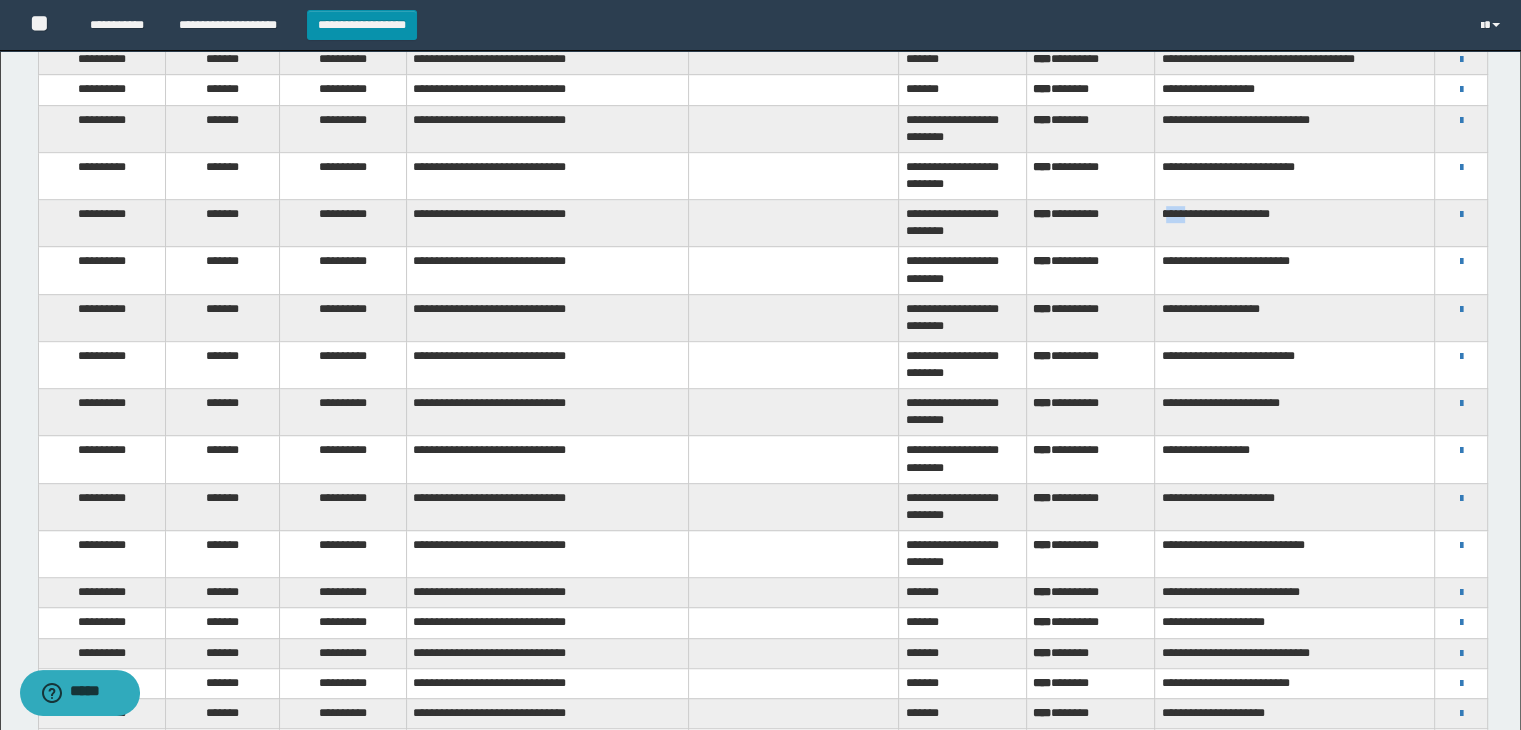 drag, startPoint x: 1169, startPoint y: 206, endPoint x: 1195, endPoint y: 209, distance: 26.172504 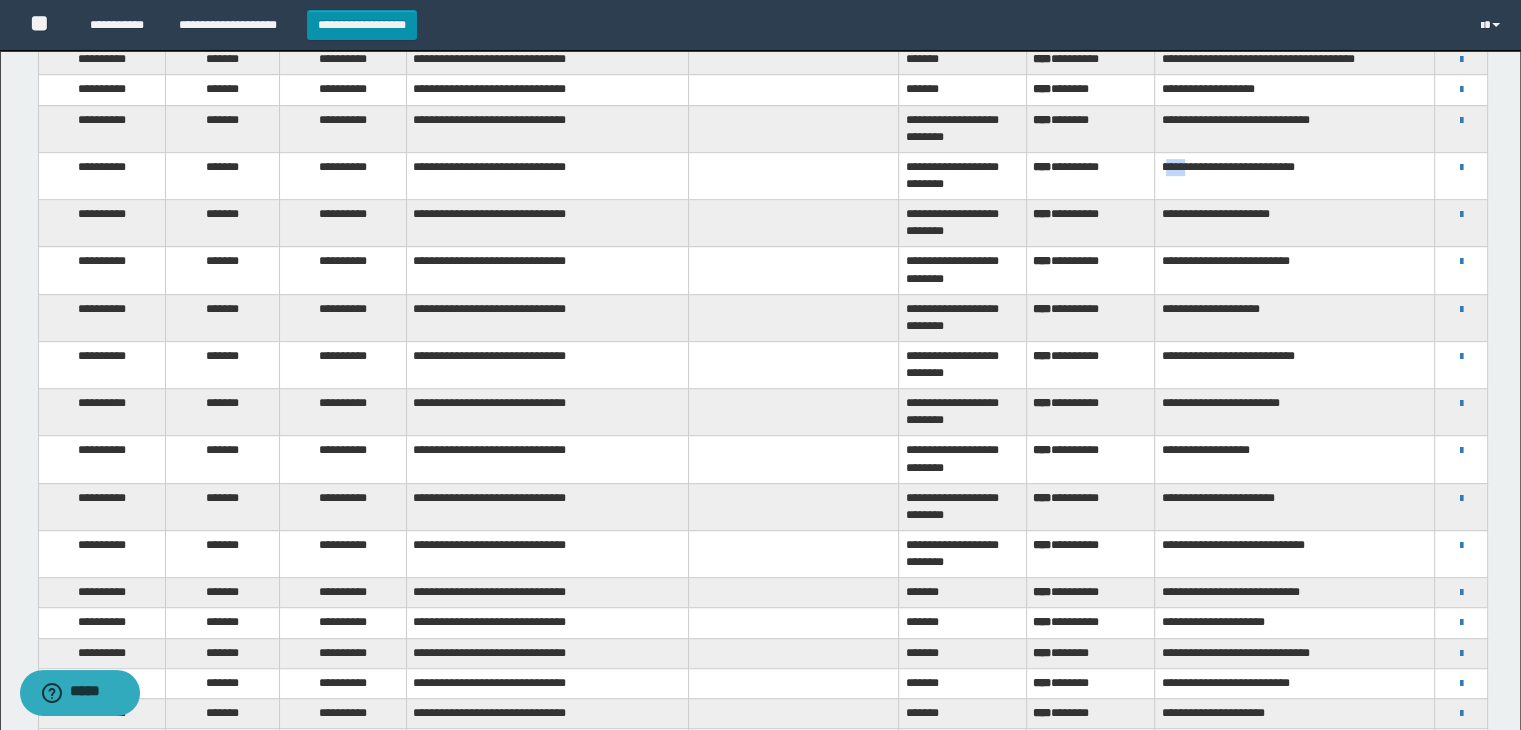 drag, startPoint x: 1171, startPoint y: 161, endPoint x: 1198, endPoint y: 161, distance: 27 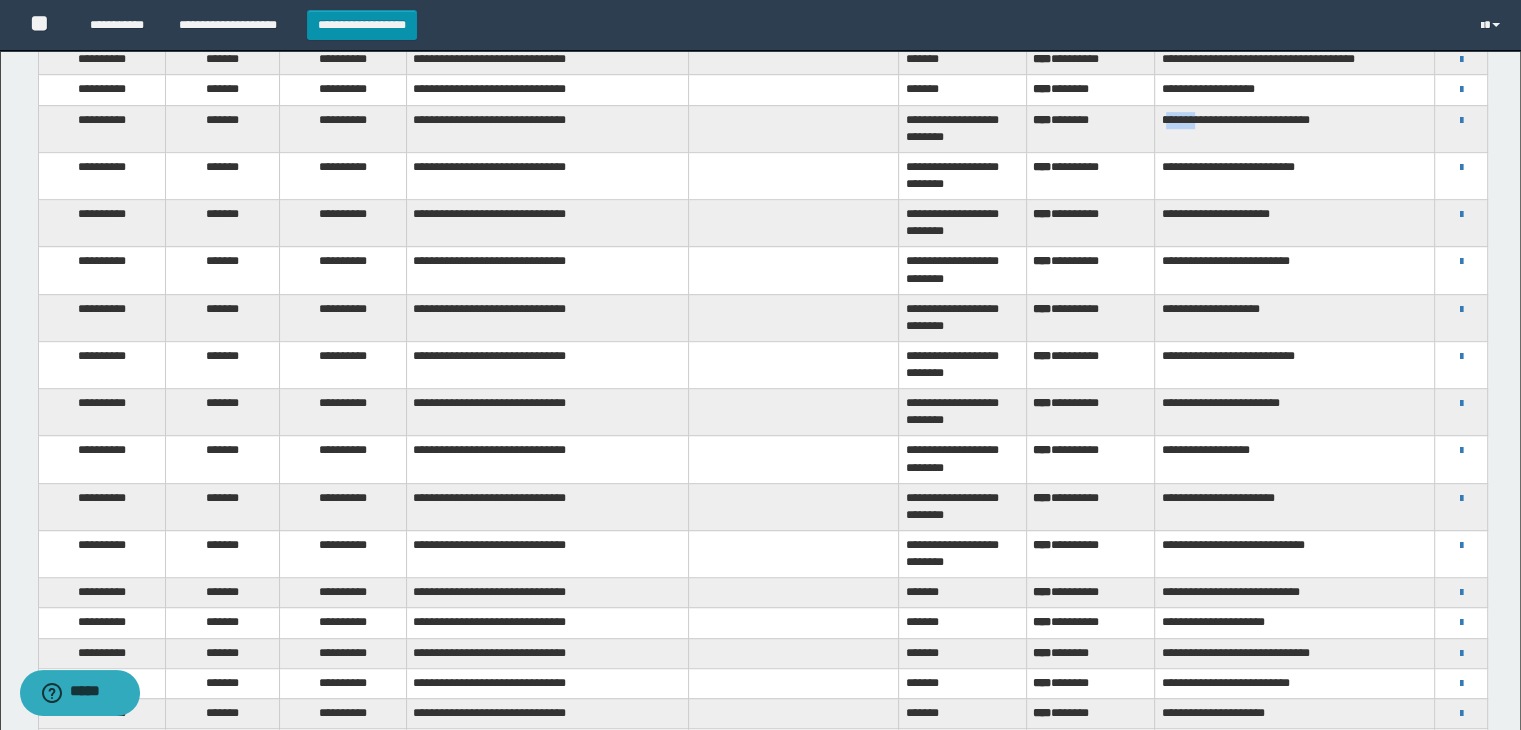 drag, startPoint x: 1168, startPoint y: 114, endPoint x: 1215, endPoint y: 117, distance: 47.095646 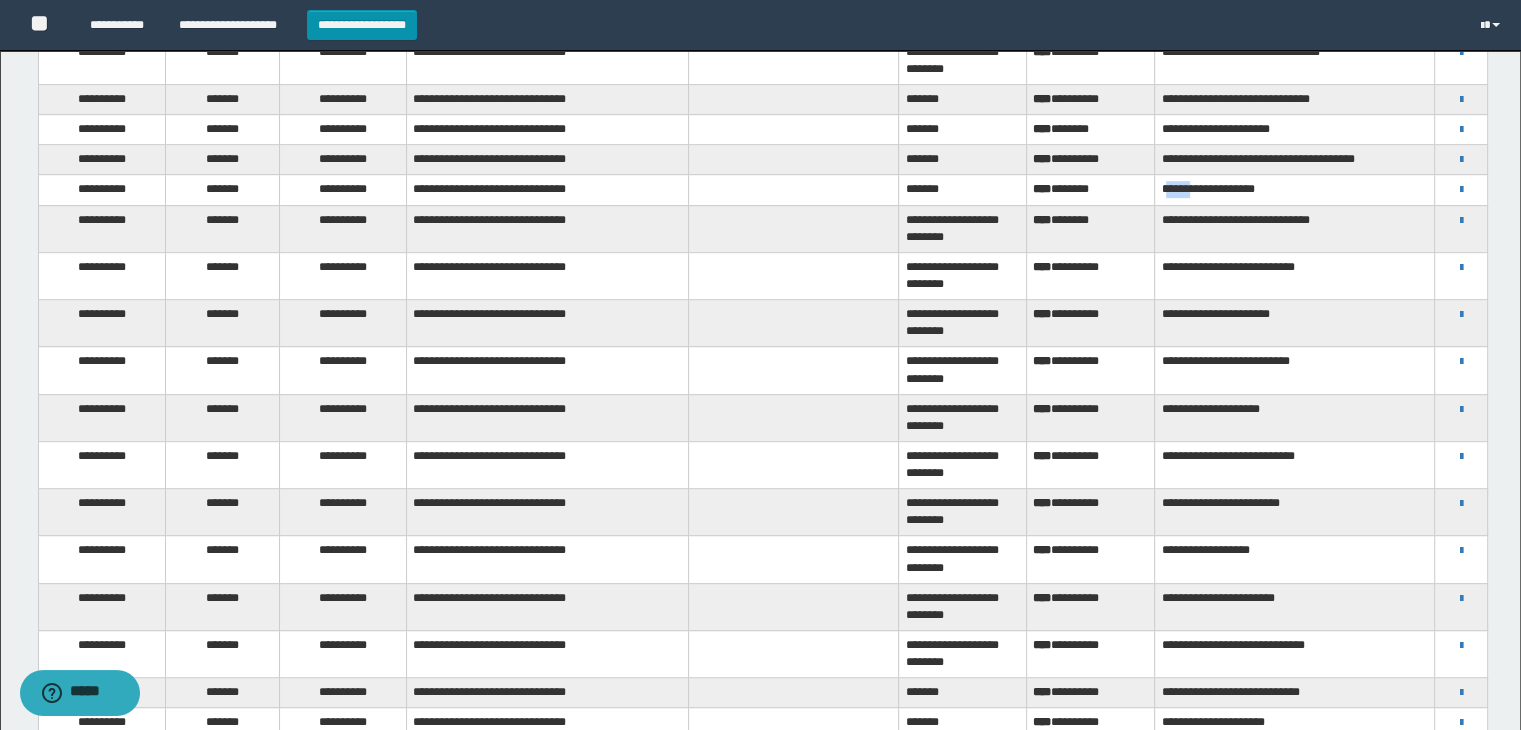 drag, startPoint x: 1169, startPoint y: 184, endPoint x: 1200, endPoint y: 184, distance: 31 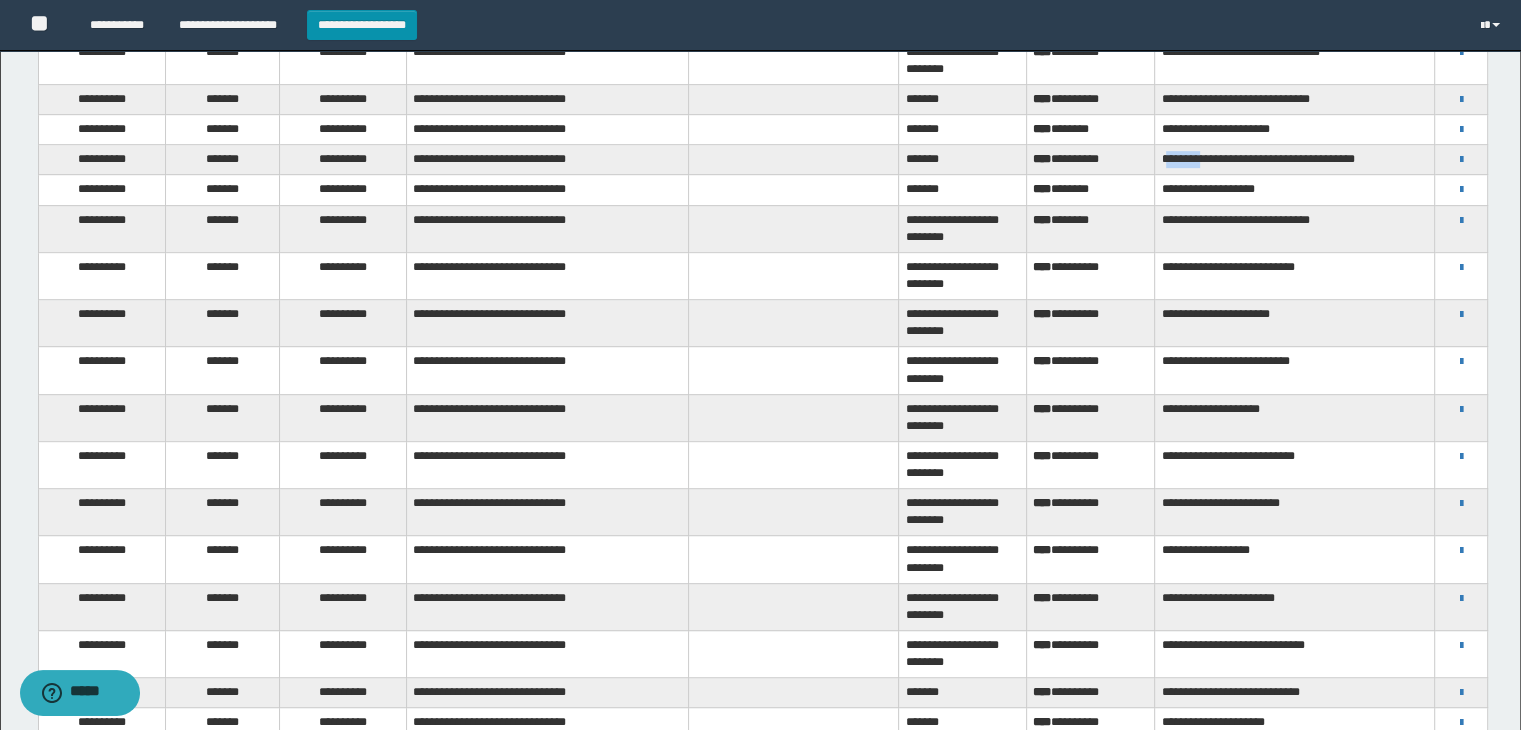 drag, startPoint x: 1170, startPoint y: 149, endPoint x: 1207, endPoint y: 151, distance: 37.054016 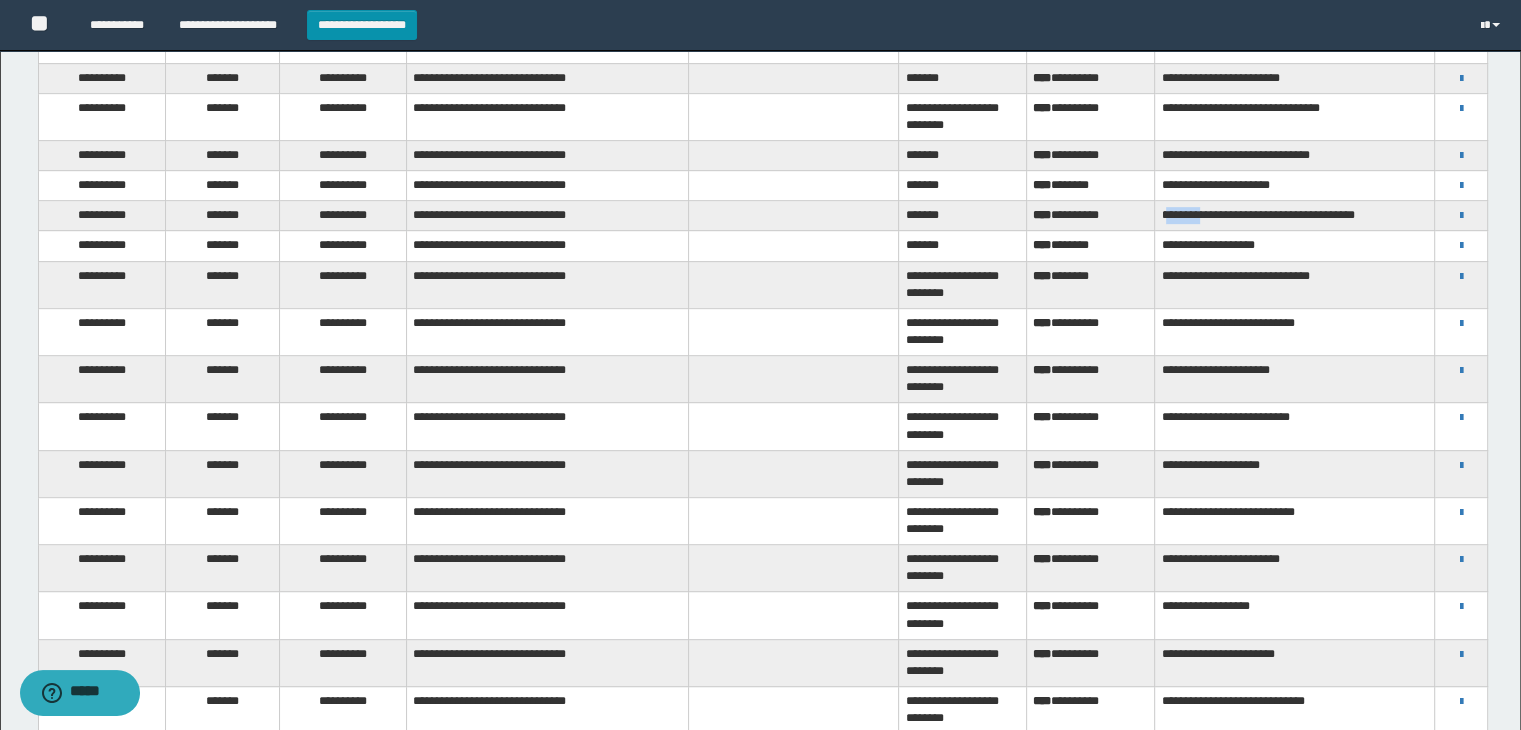 scroll, scrollTop: 893, scrollLeft: 0, axis: vertical 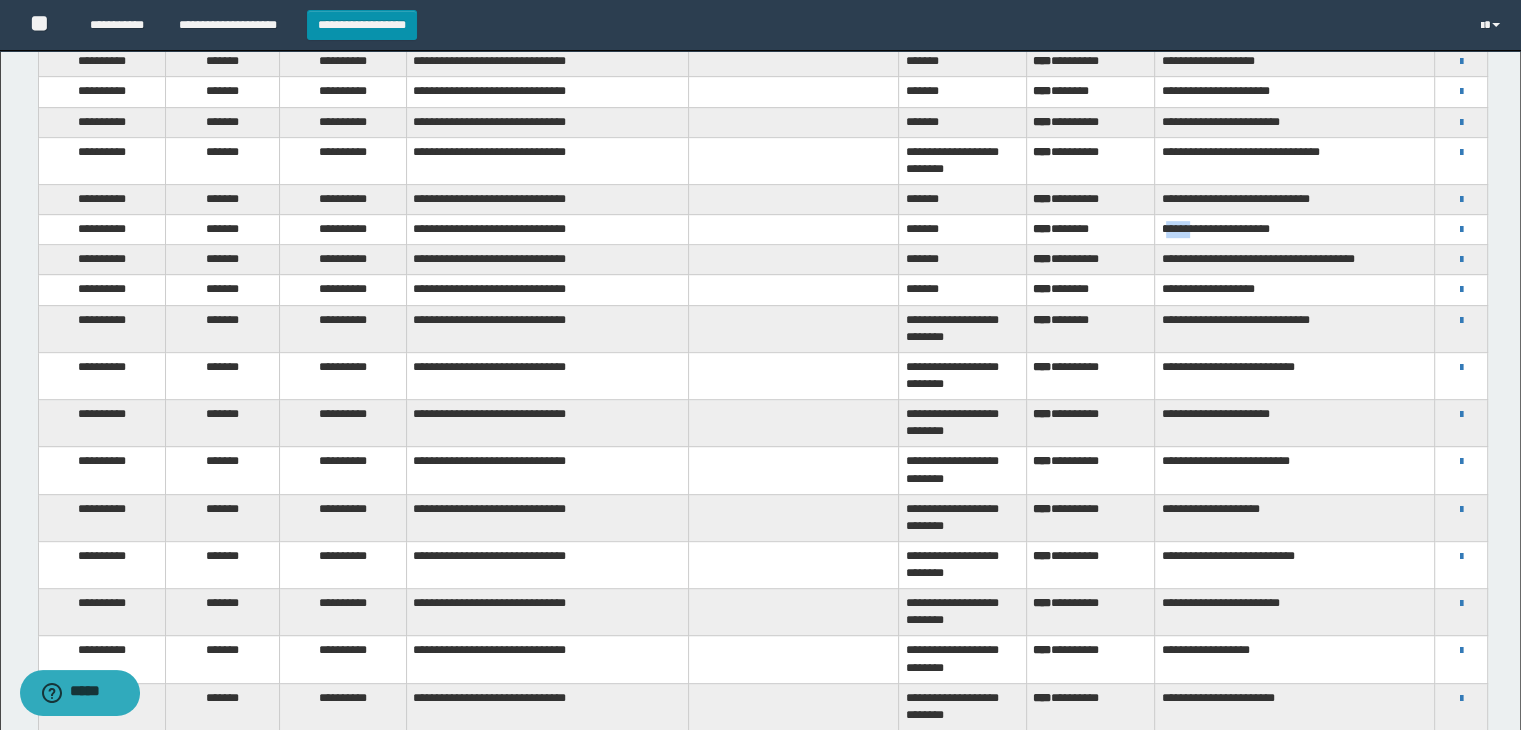 drag, startPoint x: 1173, startPoint y: 220, endPoint x: 1200, endPoint y: 222, distance: 27.073973 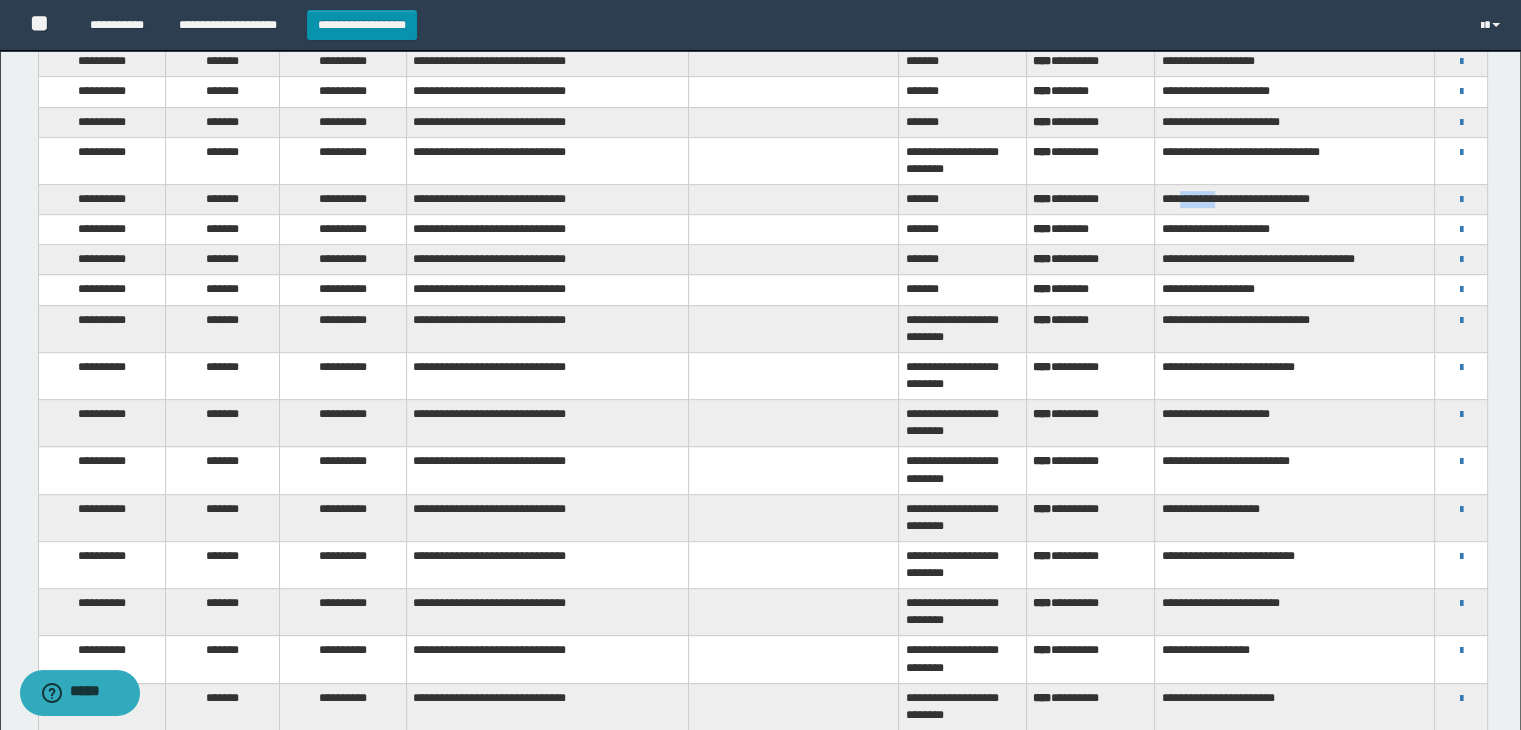 drag, startPoint x: 1184, startPoint y: 191, endPoint x: 1224, endPoint y: 189, distance: 40.04997 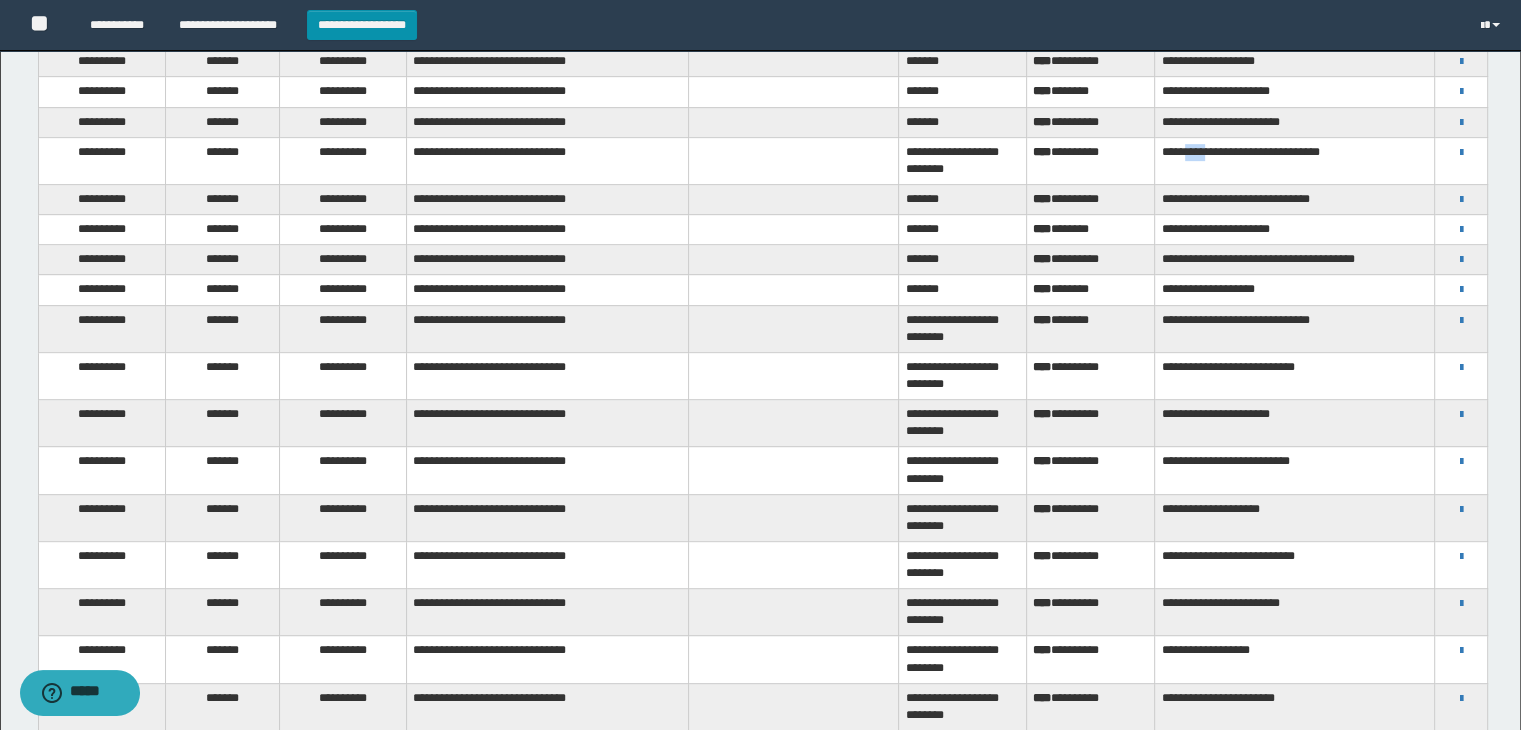 drag, startPoint x: 1188, startPoint y: 143, endPoint x: 1223, endPoint y: 149, distance: 35.510563 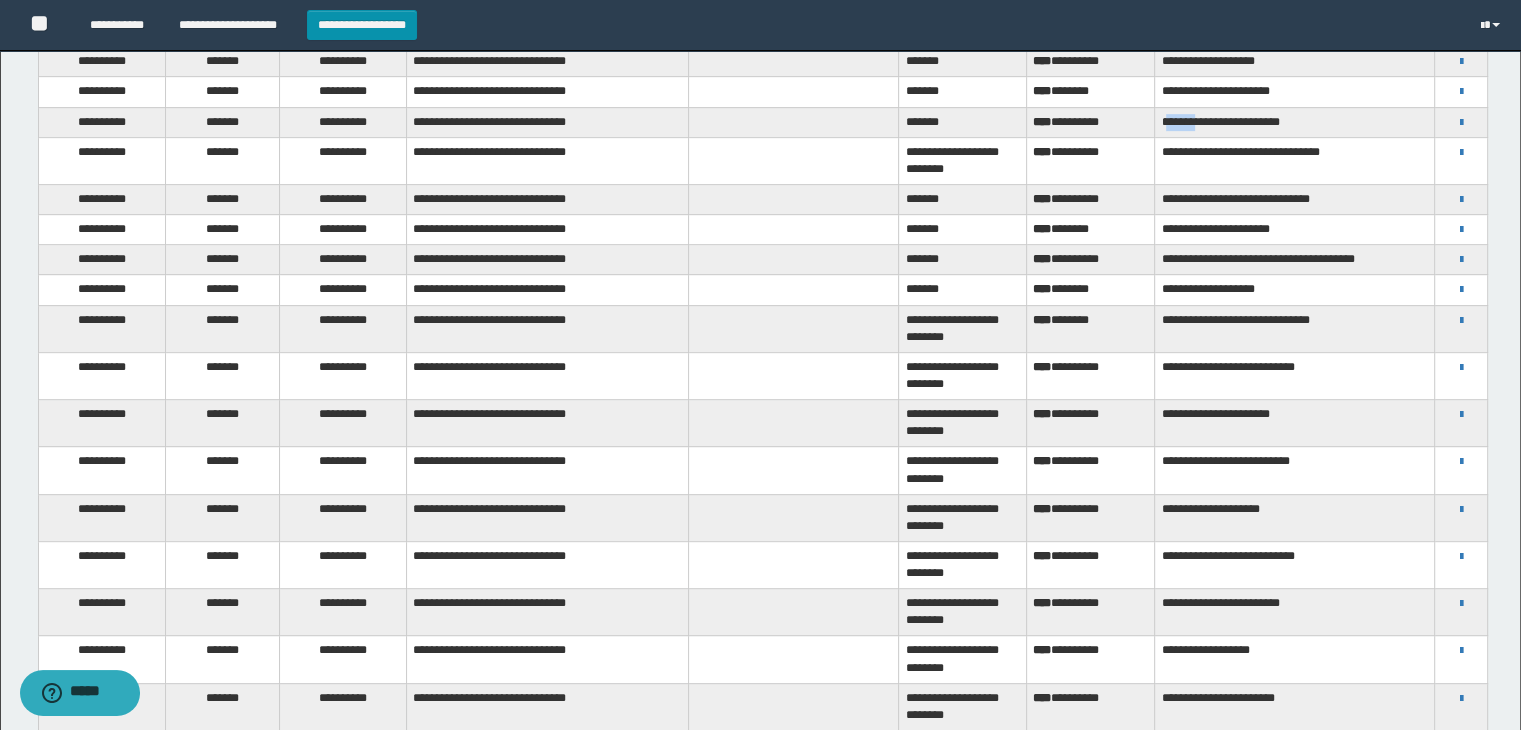 drag, startPoint x: 1165, startPoint y: 121, endPoint x: 1208, endPoint y: 119, distance: 43.046486 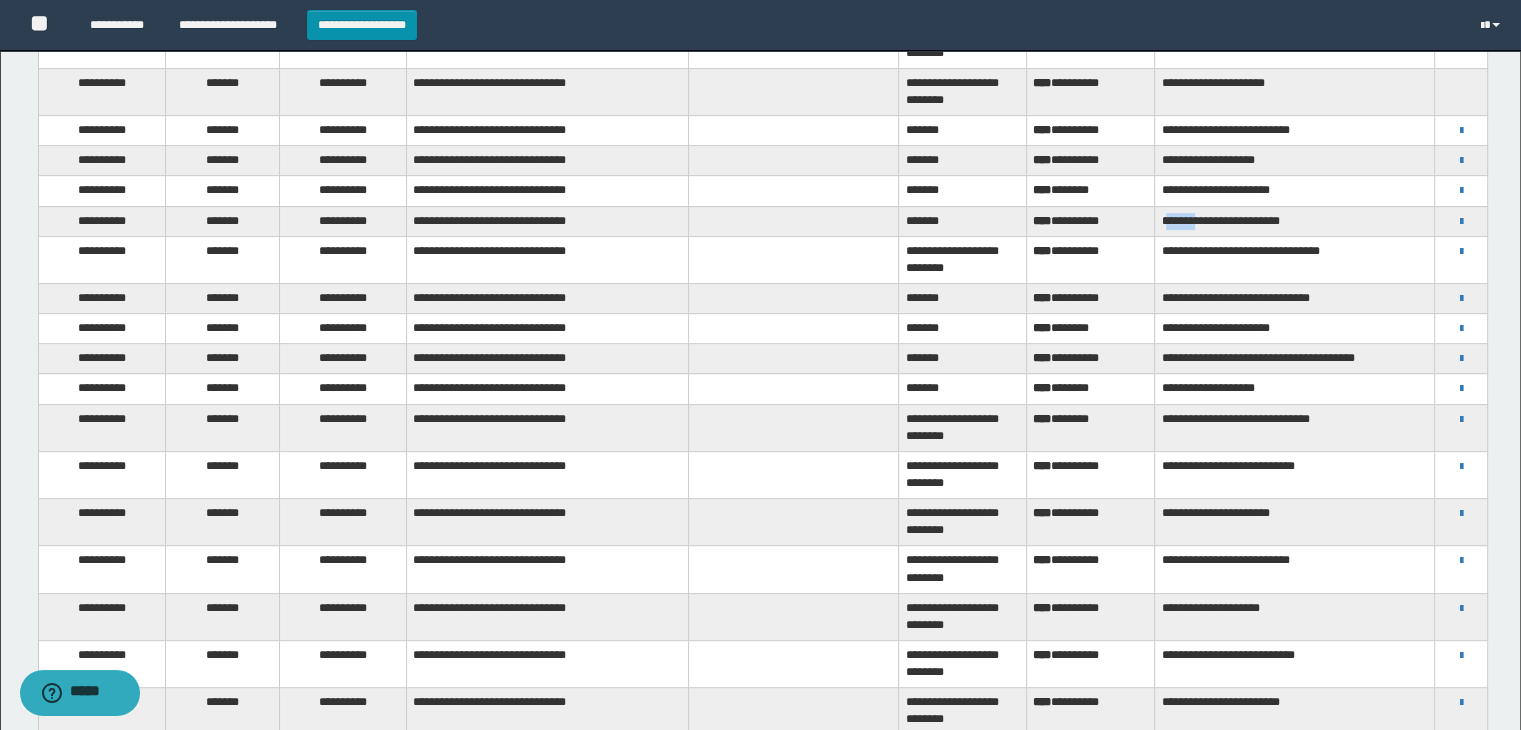 scroll, scrollTop: 793, scrollLeft: 0, axis: vertical 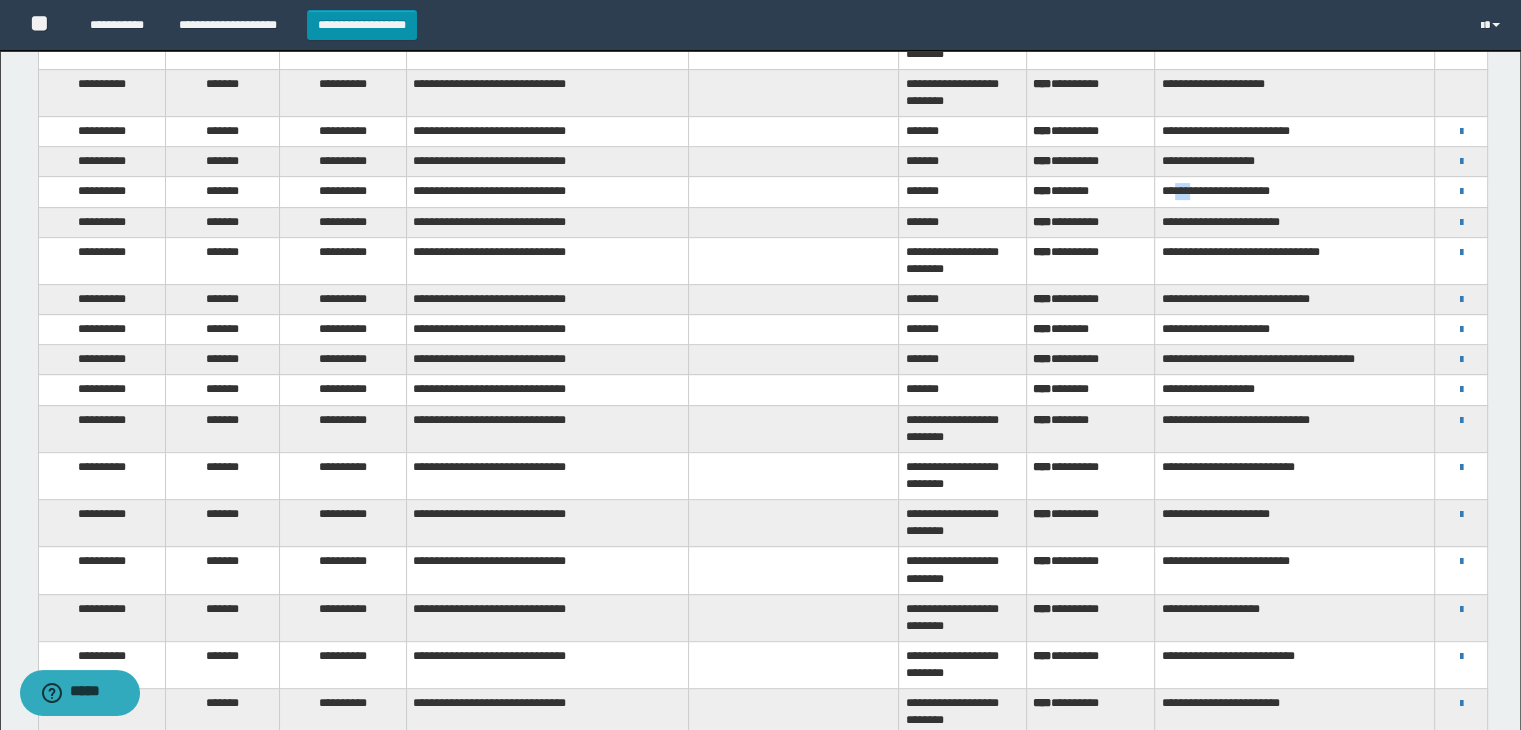 drag, startPoint x: 1176, startPoint y: 188, endPoint x: 1196, endPoint y: 187, distance: 20.024984 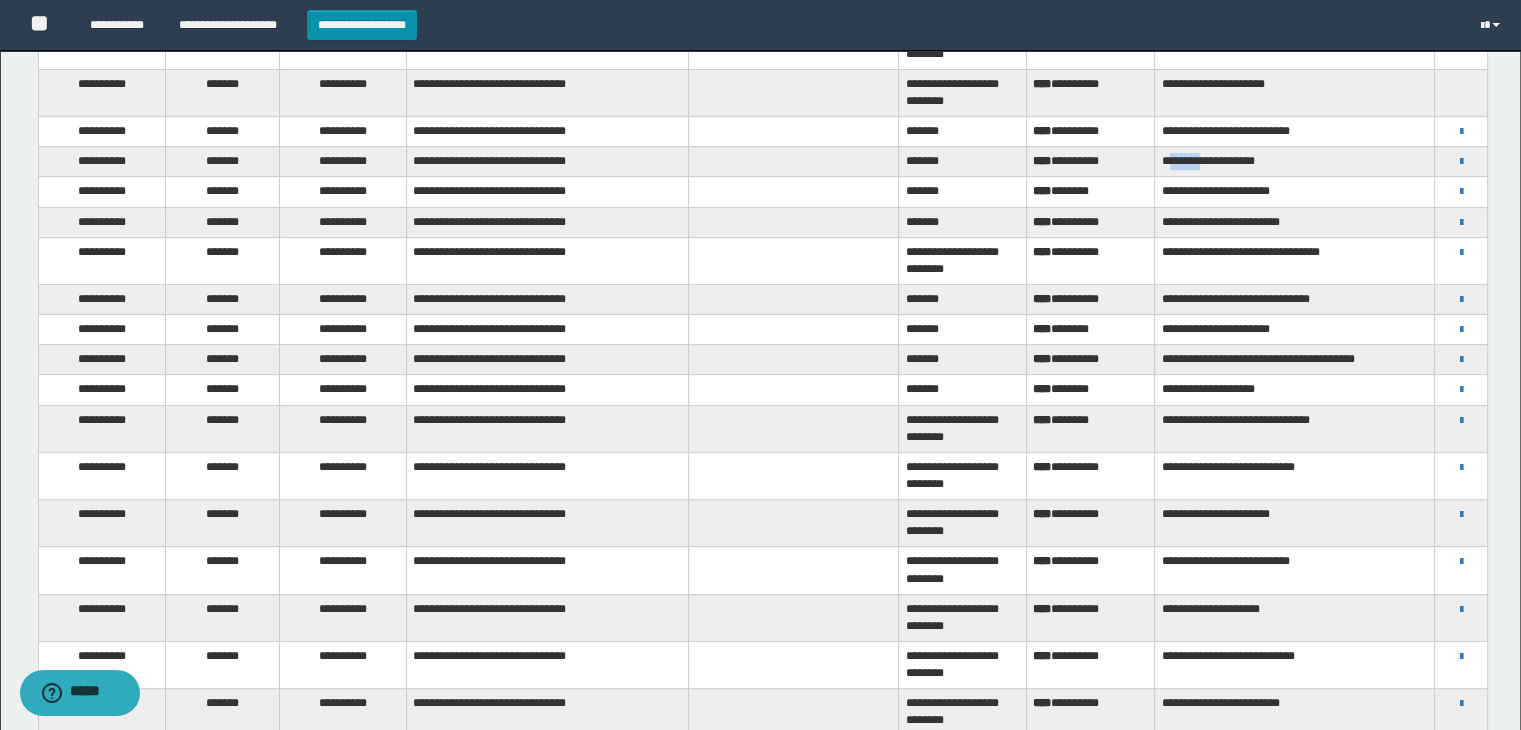 drag 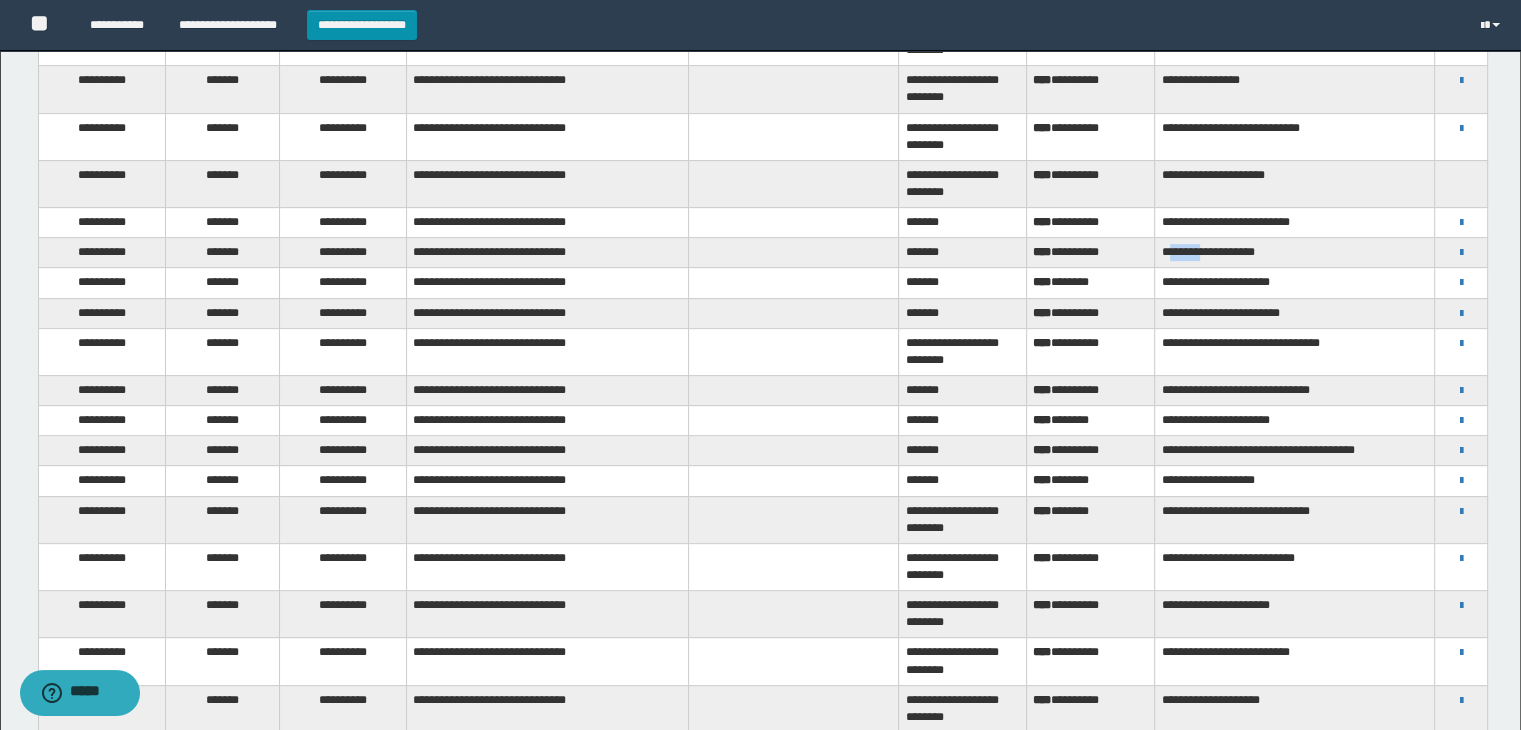 scroll, scrollTop: 693, scrollLeft: 0, axis: vertical 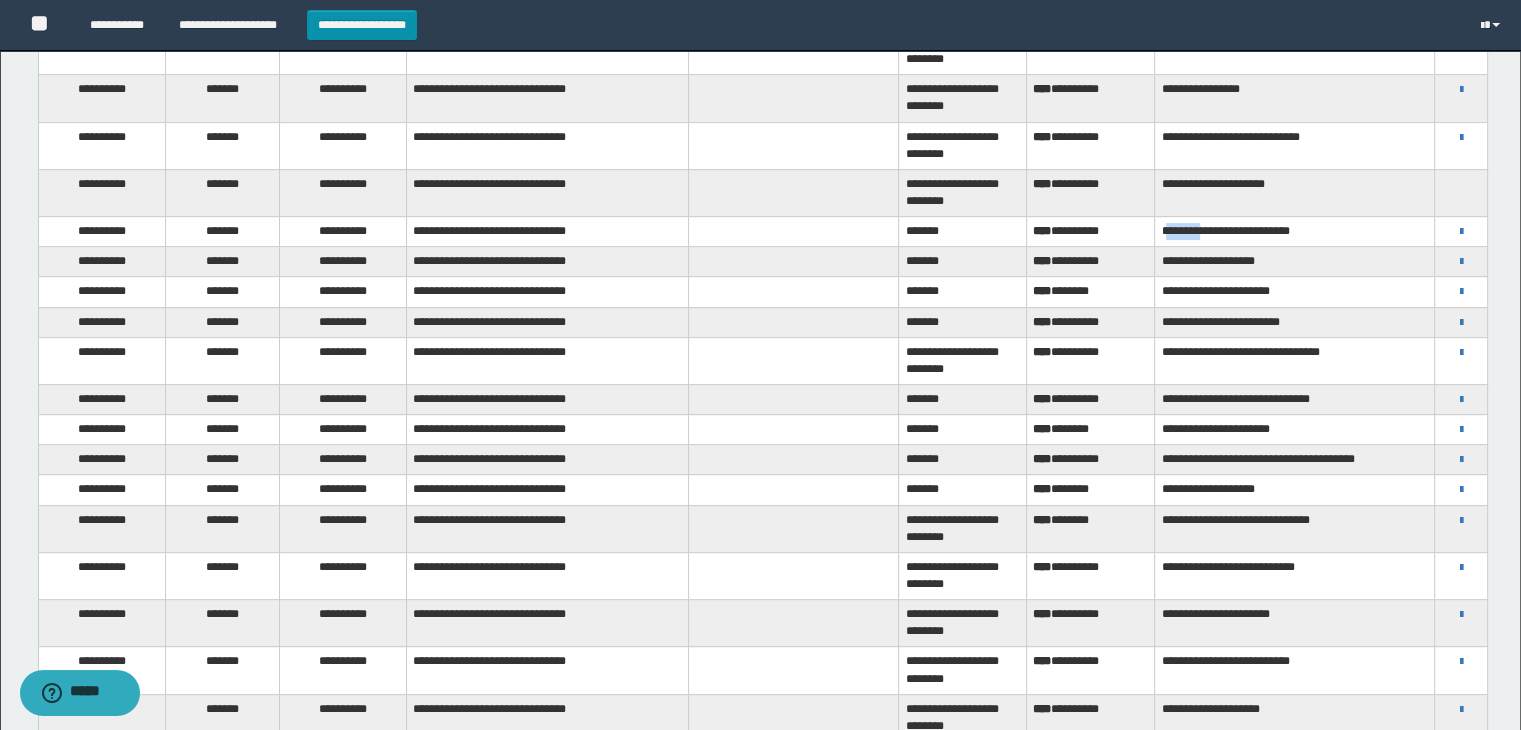 click on "**********" at bounding box center (1295, 232) 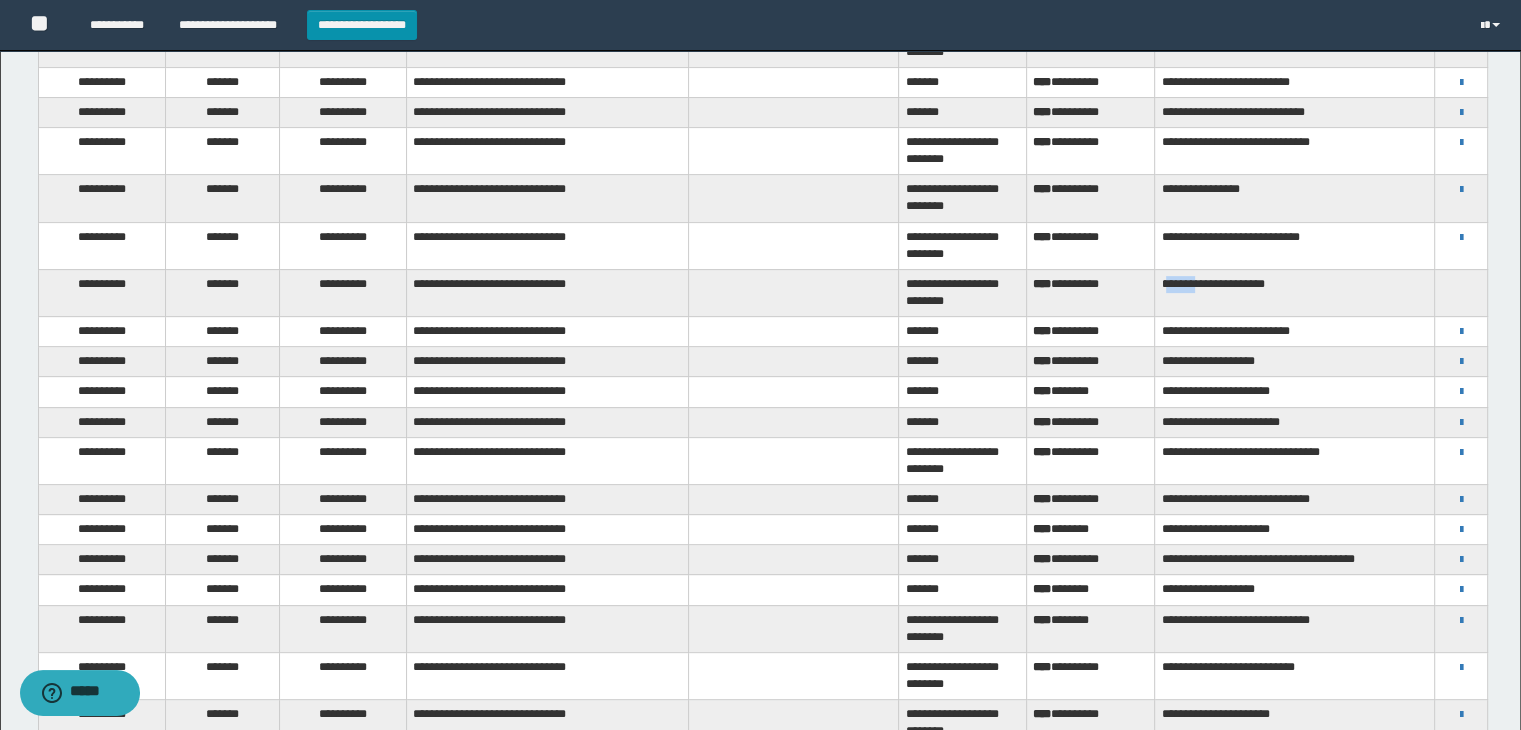 click on "**********" at bounding box center (1295, 292) 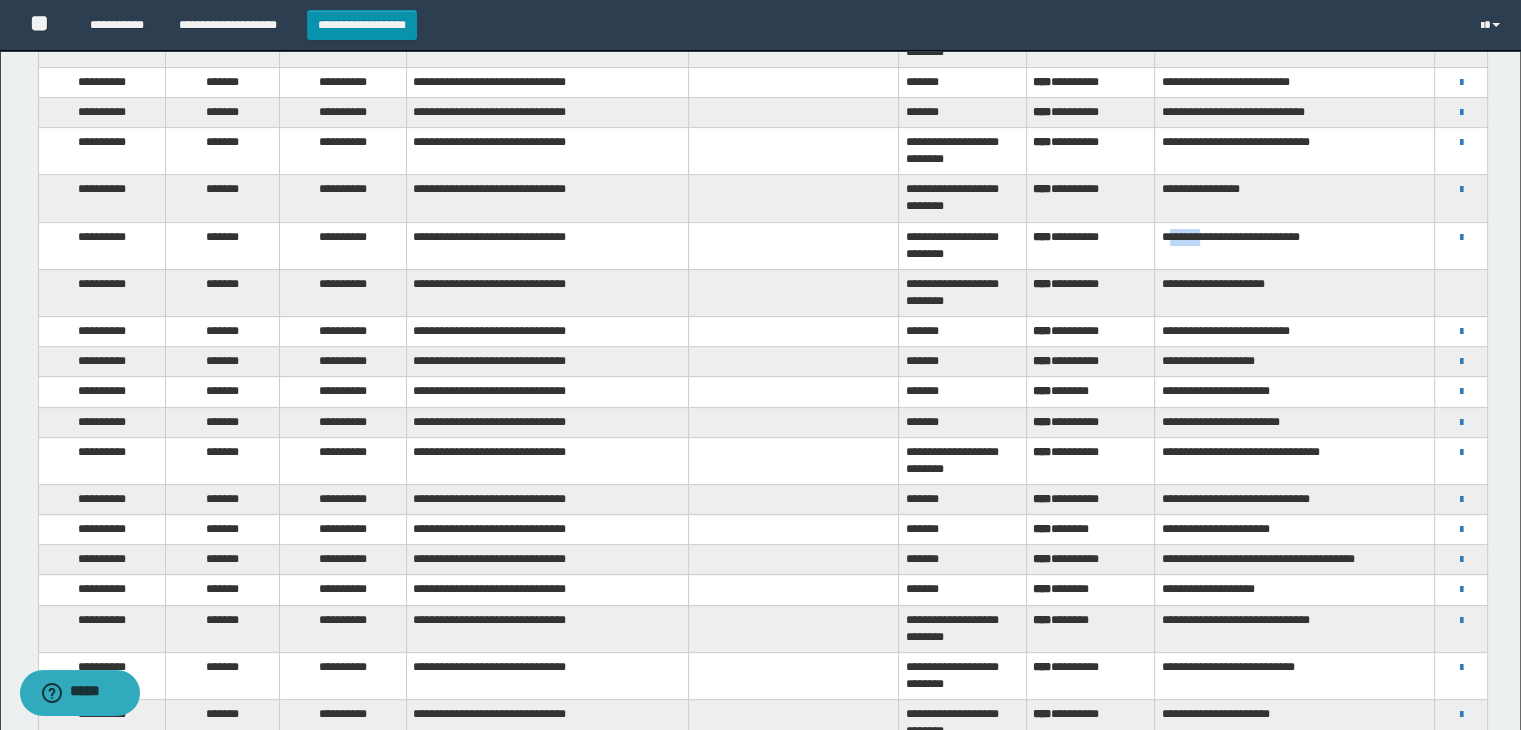 click on "**********" at bounding box center [1295, 245] 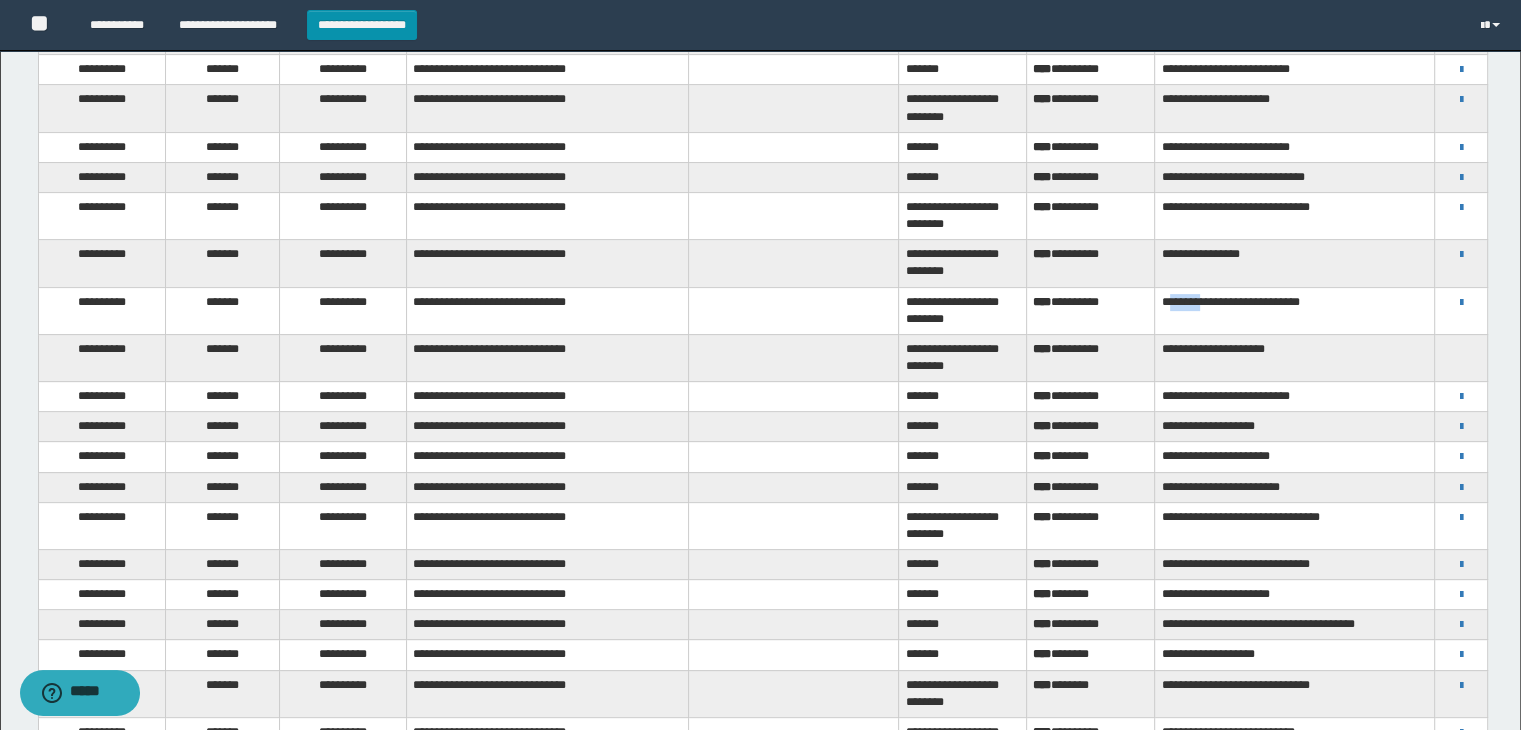 scroll, scrollTop: 493, scrollLeft: 0, axis: vertical 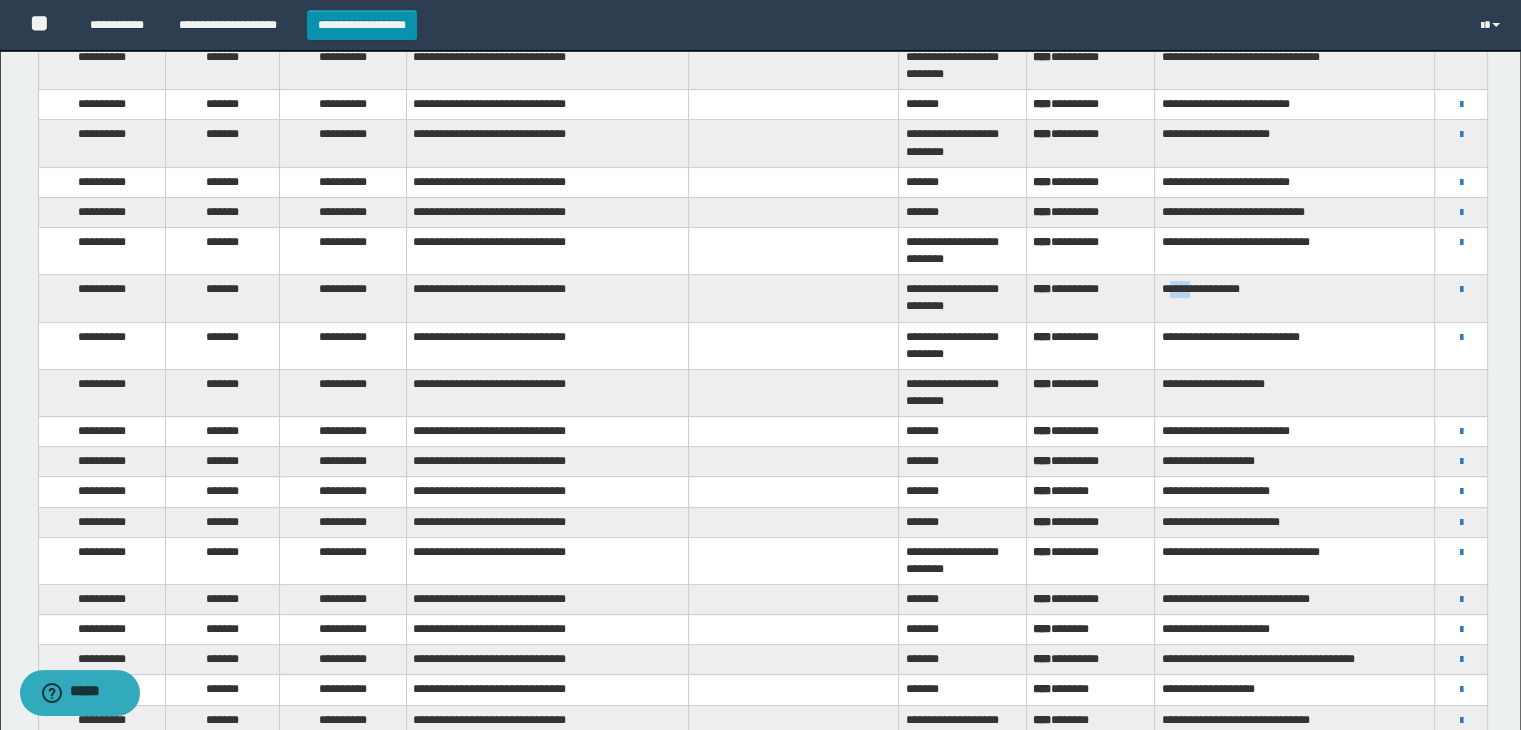 click on "**********" at bounding box center [1295, 298] 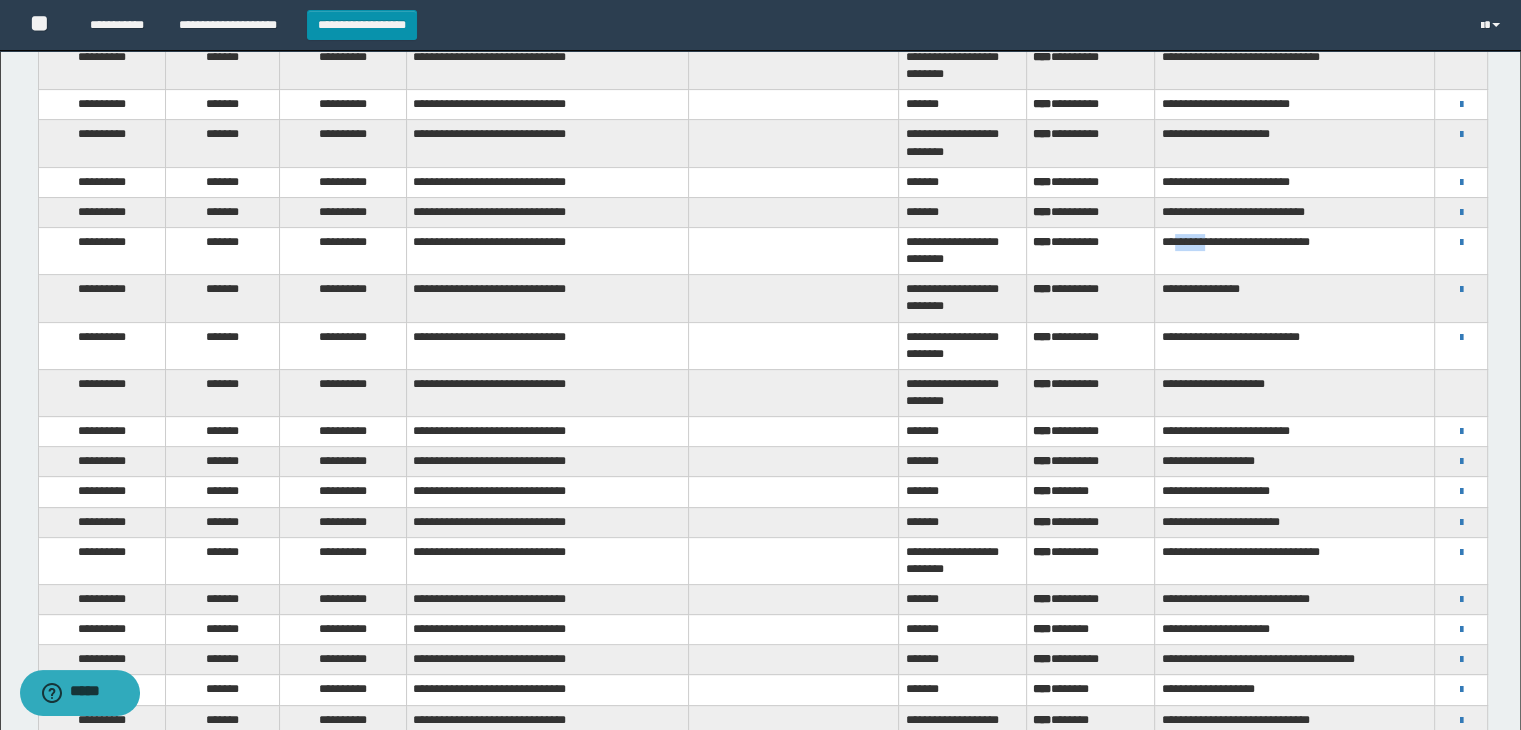 click on "**********" at bounding box center [1295, 250] 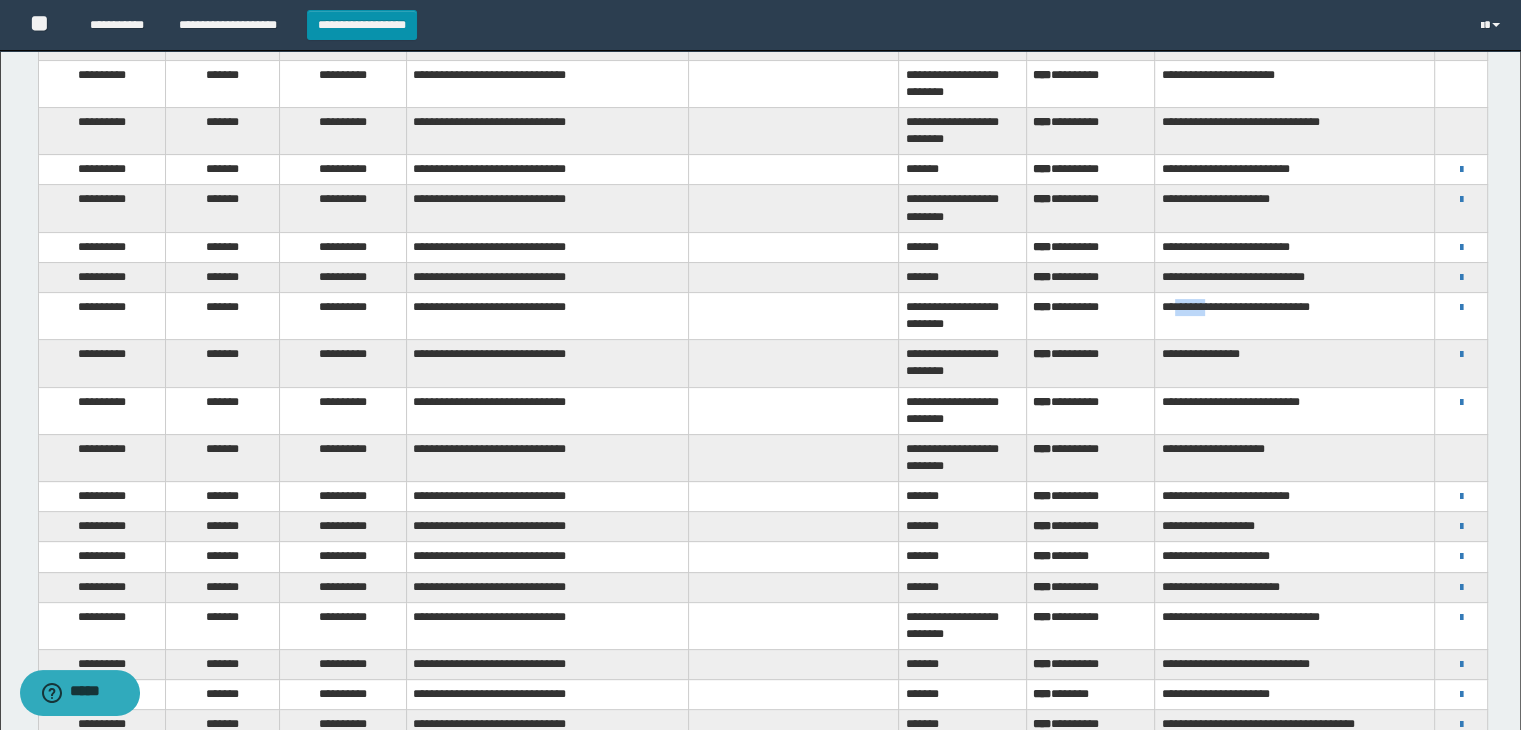 scroll, scrollTop: 393, scrollLeft: 0, axis: vertical 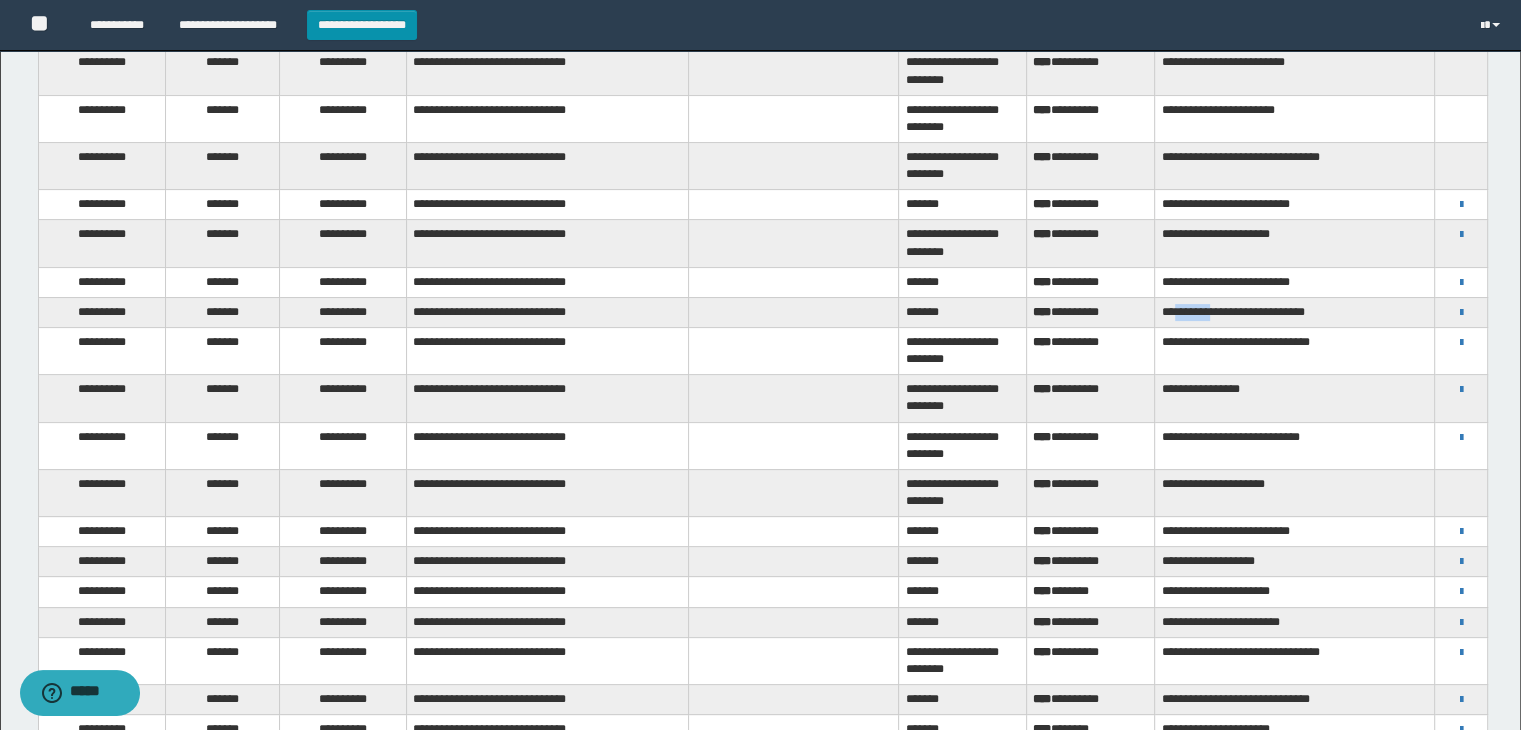 click on "**********" at bounding box center (1295, 312) 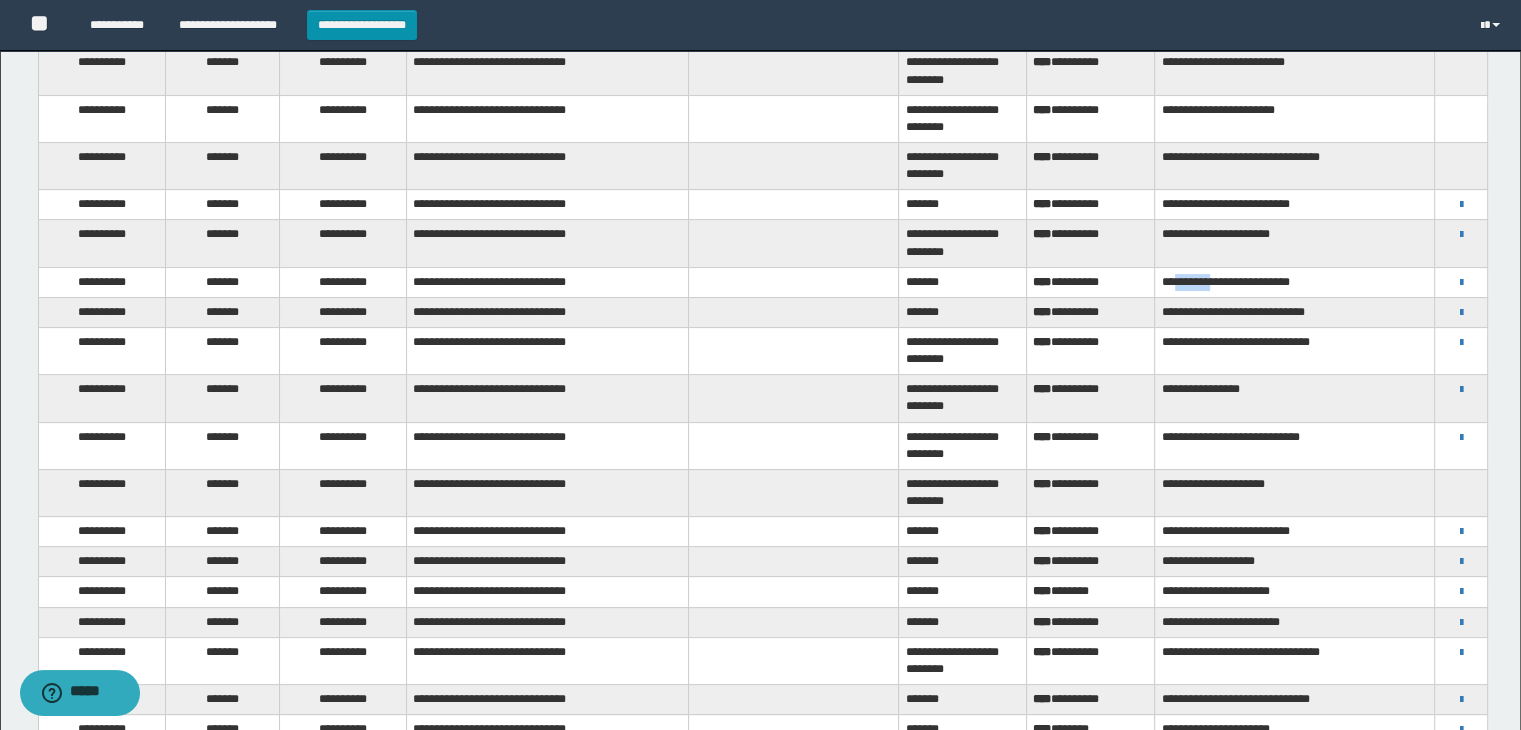 click on "**********" at bounding box center (1295, 282) 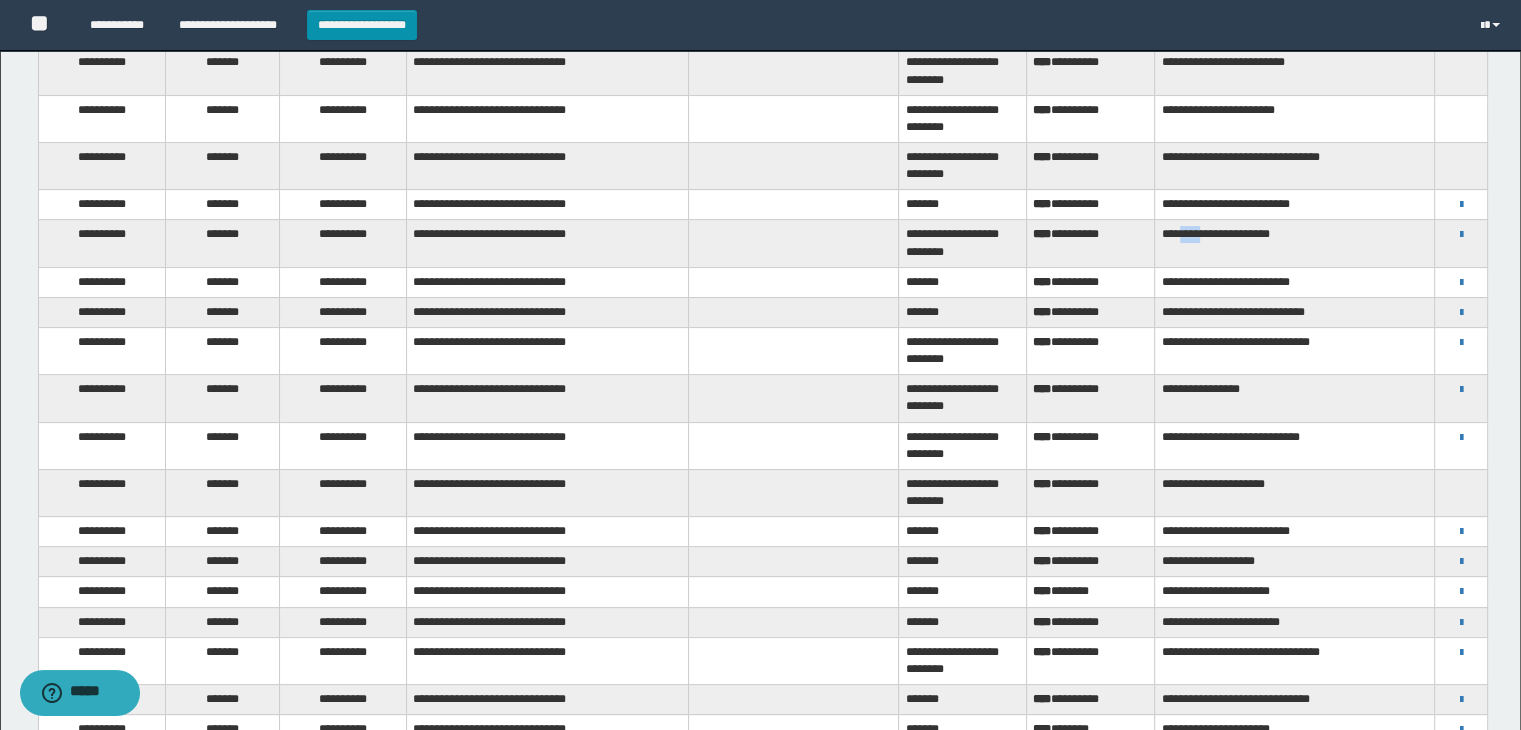 click on "**********" at bounding box center (1295, 243) 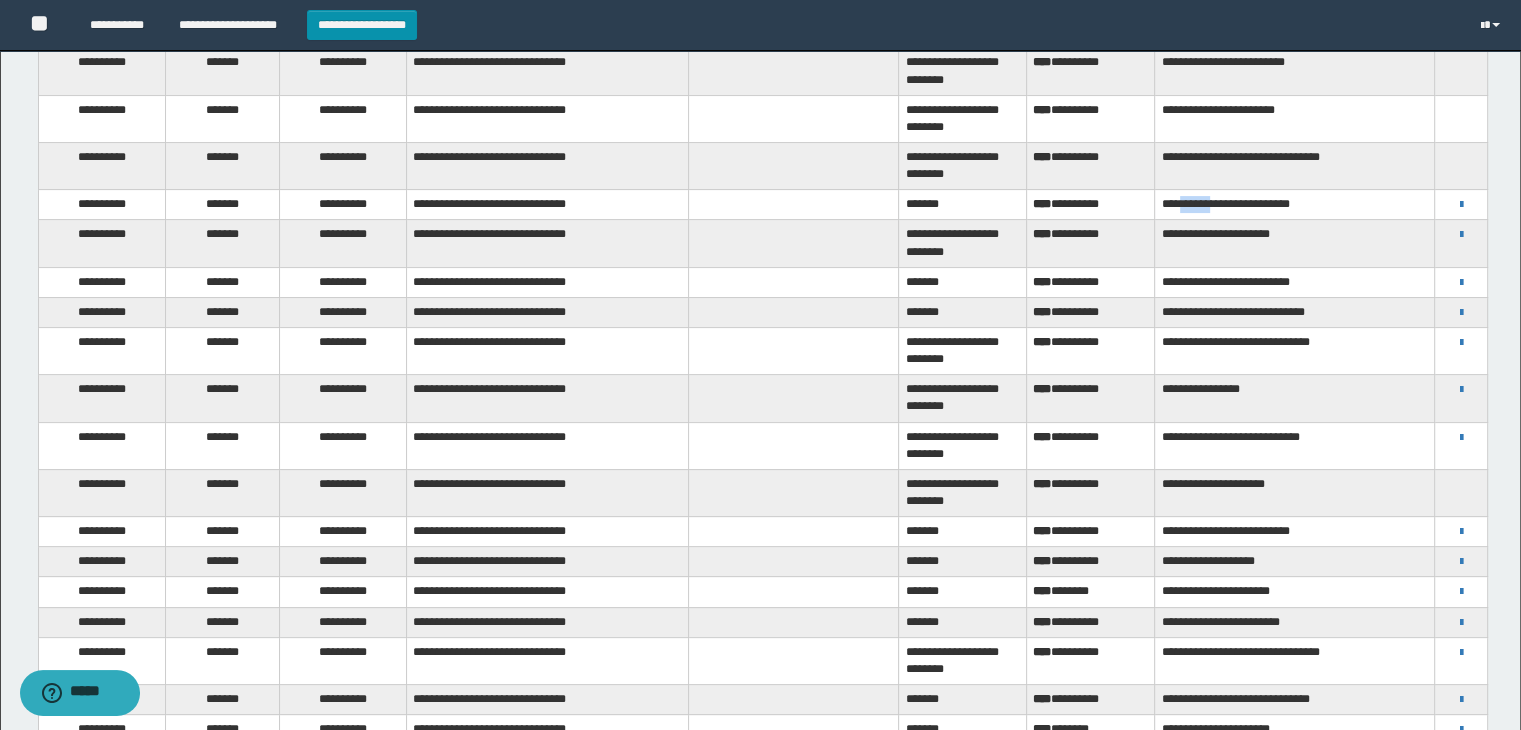 click on "**********" at bounding box center [1295, 205] 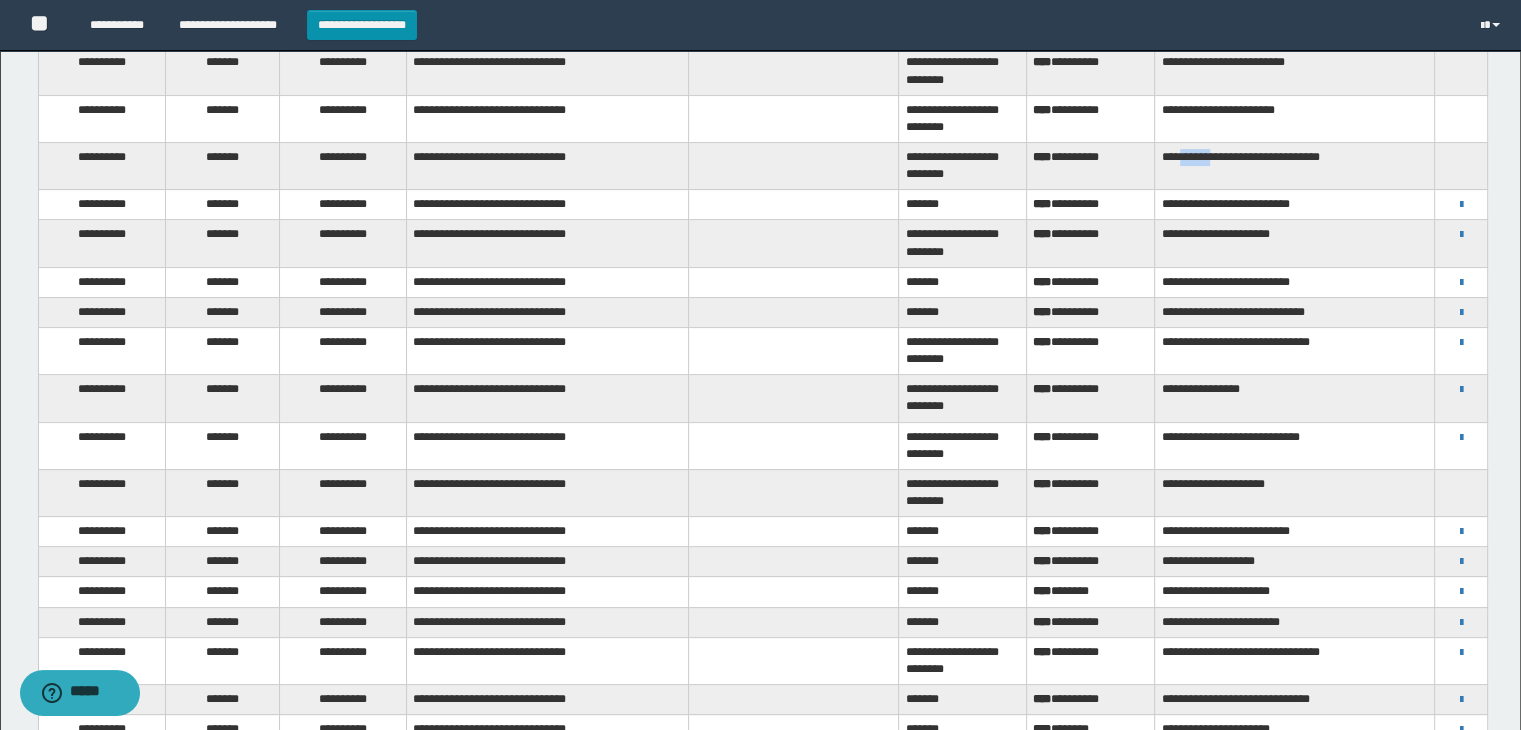 click on "**********" at bounding box center (1295, 166) 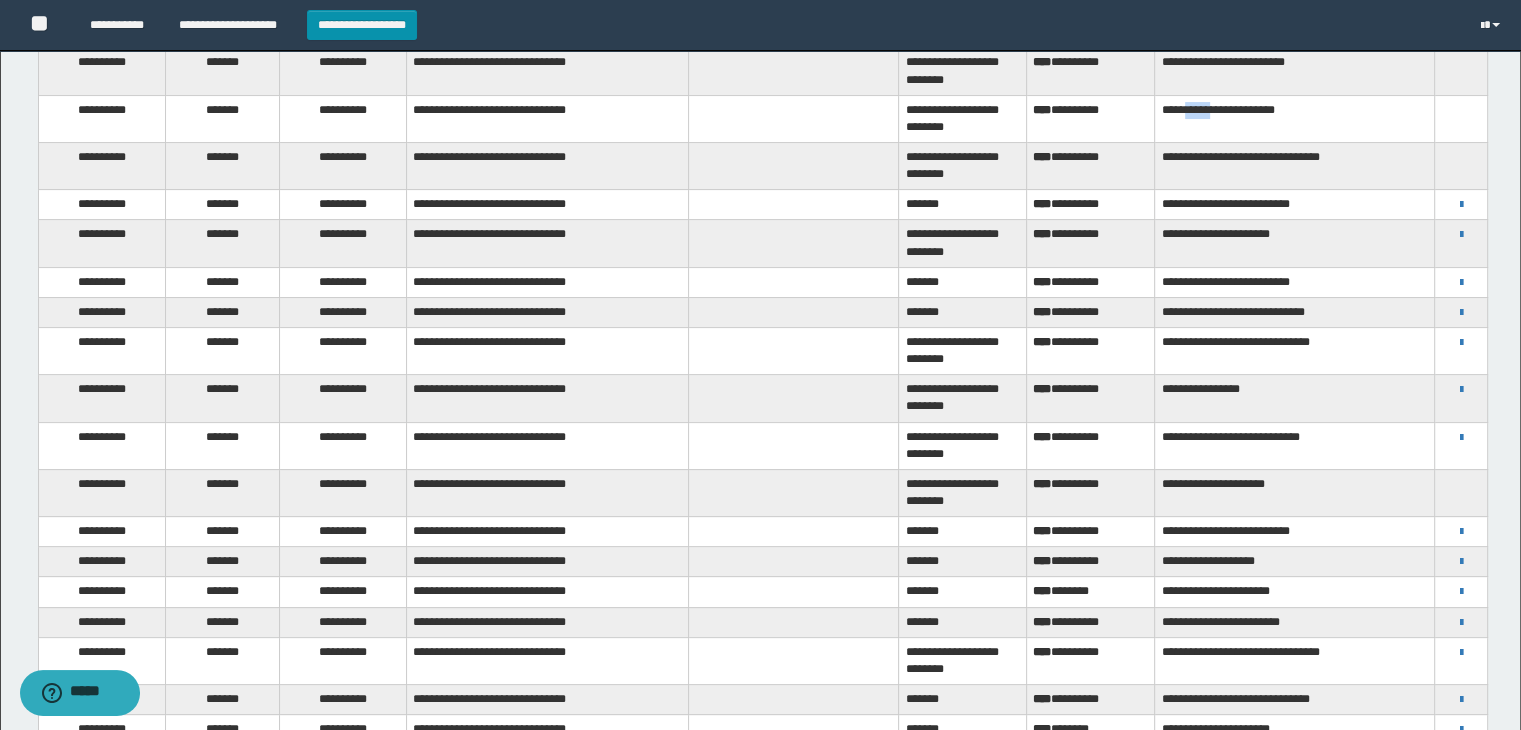 click on "**********" at bounding box center [1295, 118] 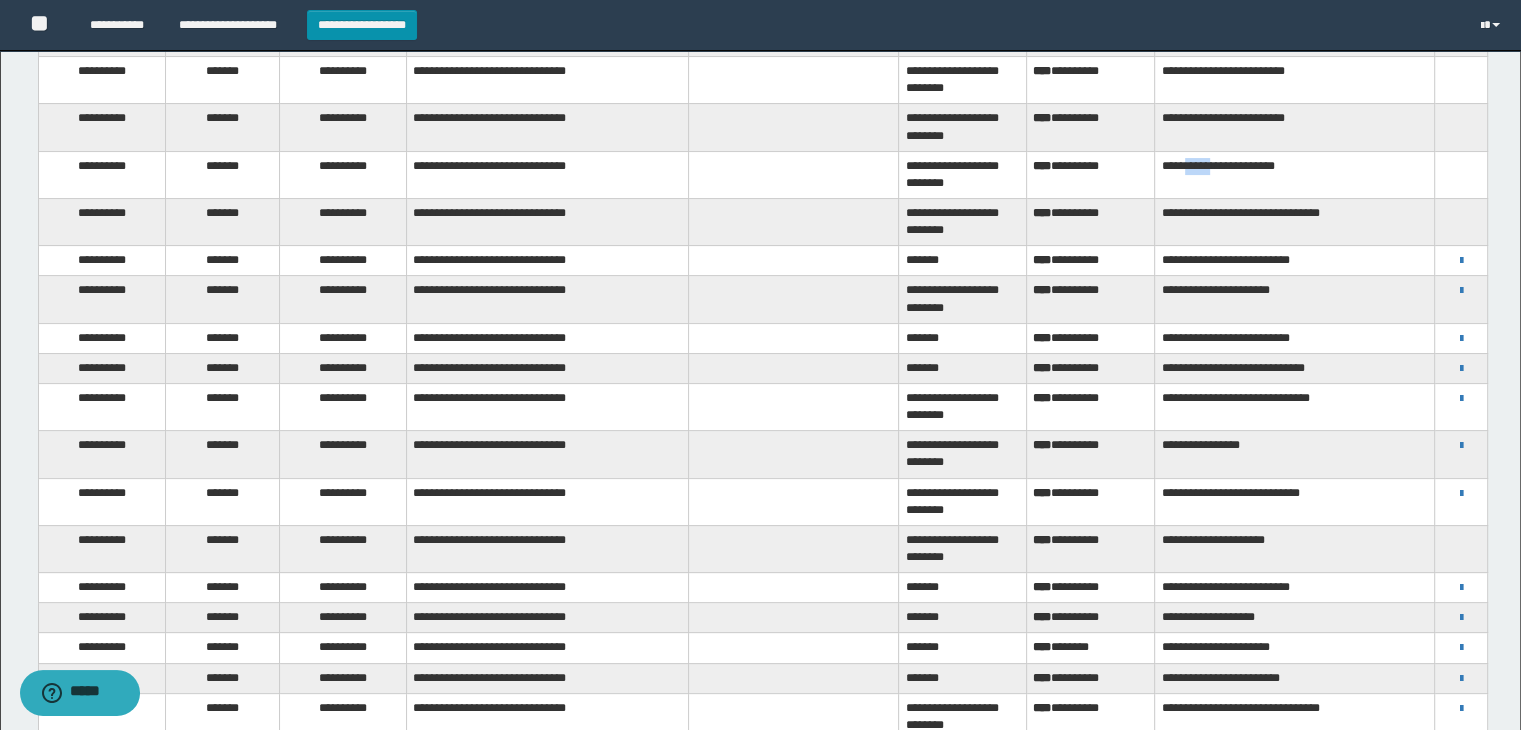 scroll, scrollTop: 293, scrollLeft: 0, axis: vertical 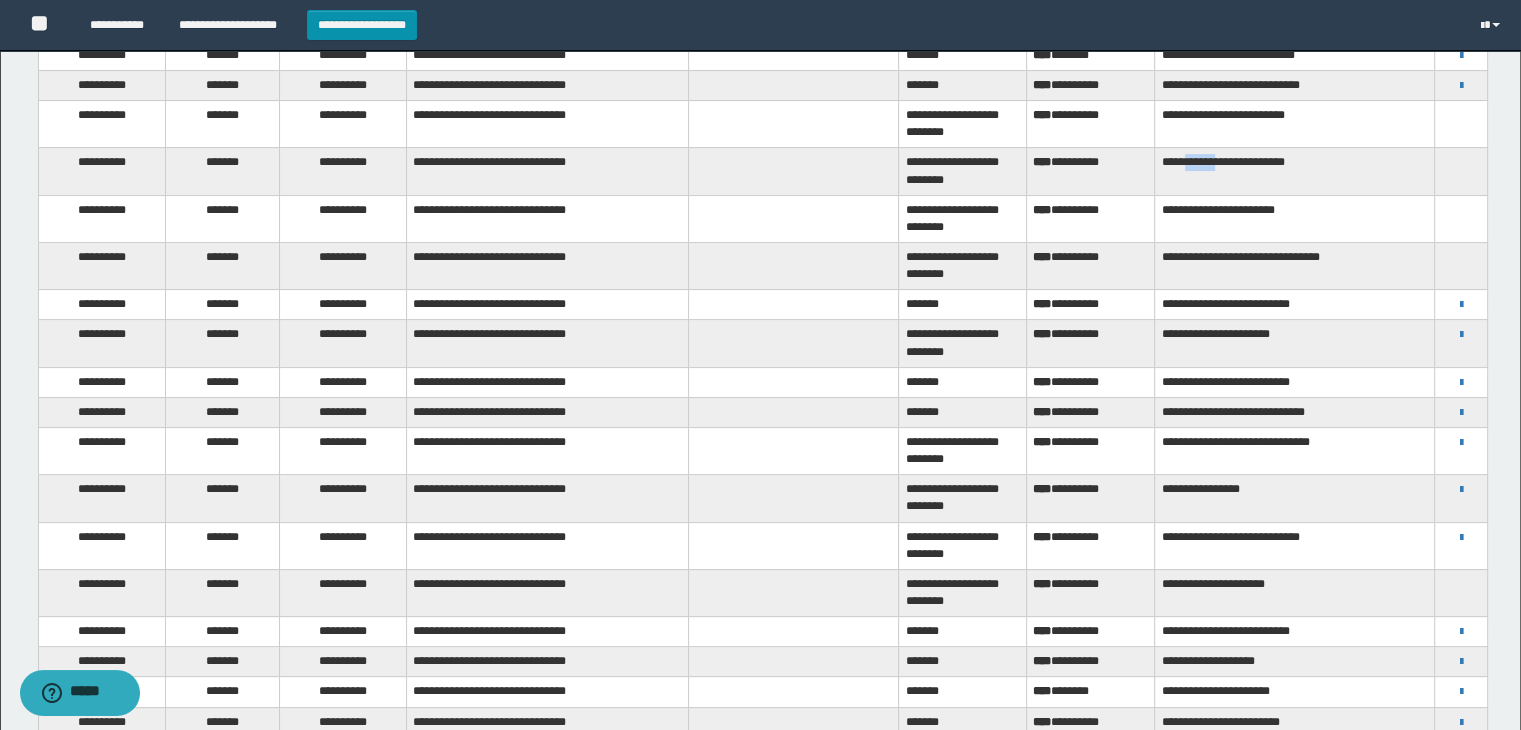 click on "**********" at bounding box center (1295, 171) 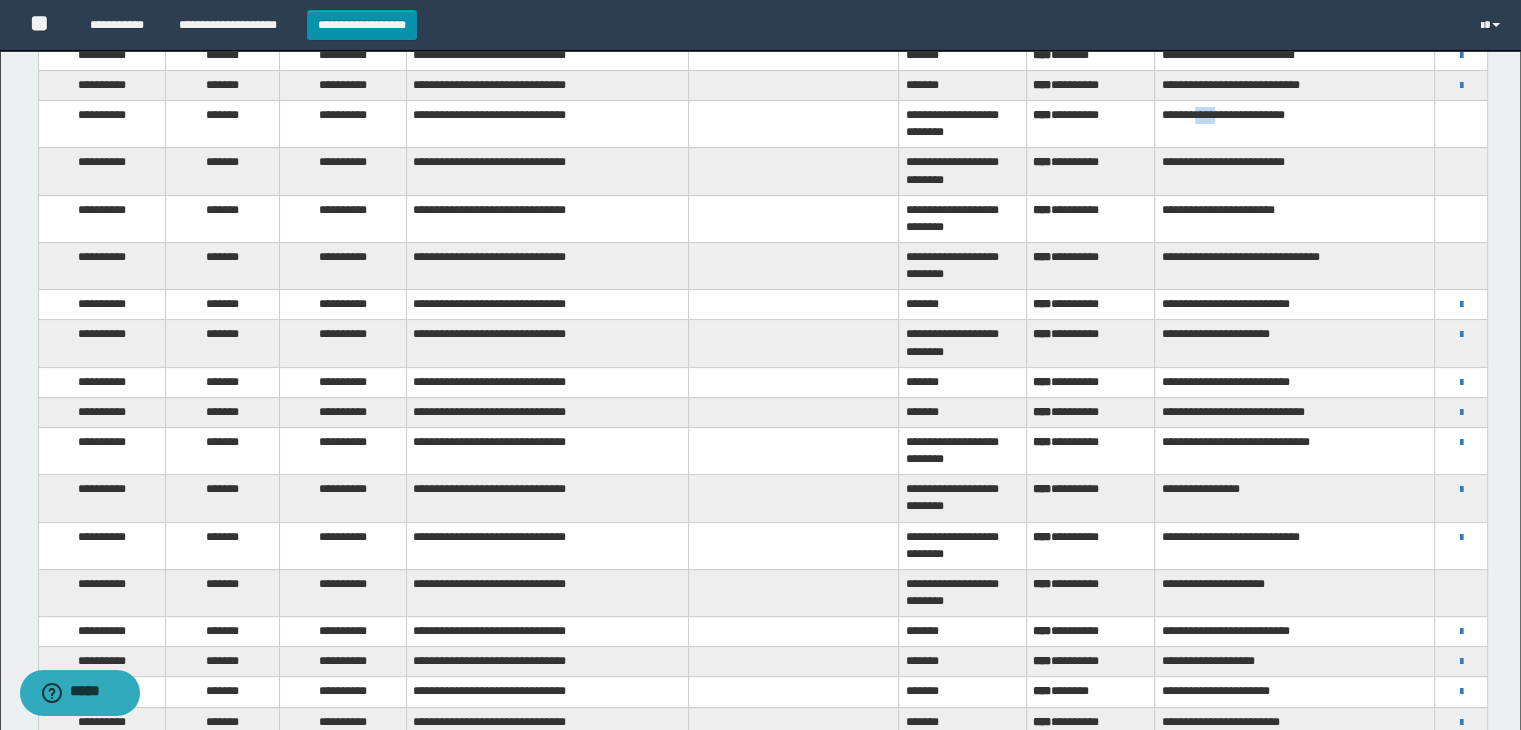 click on "**********" at bounding box center [1295, 124] 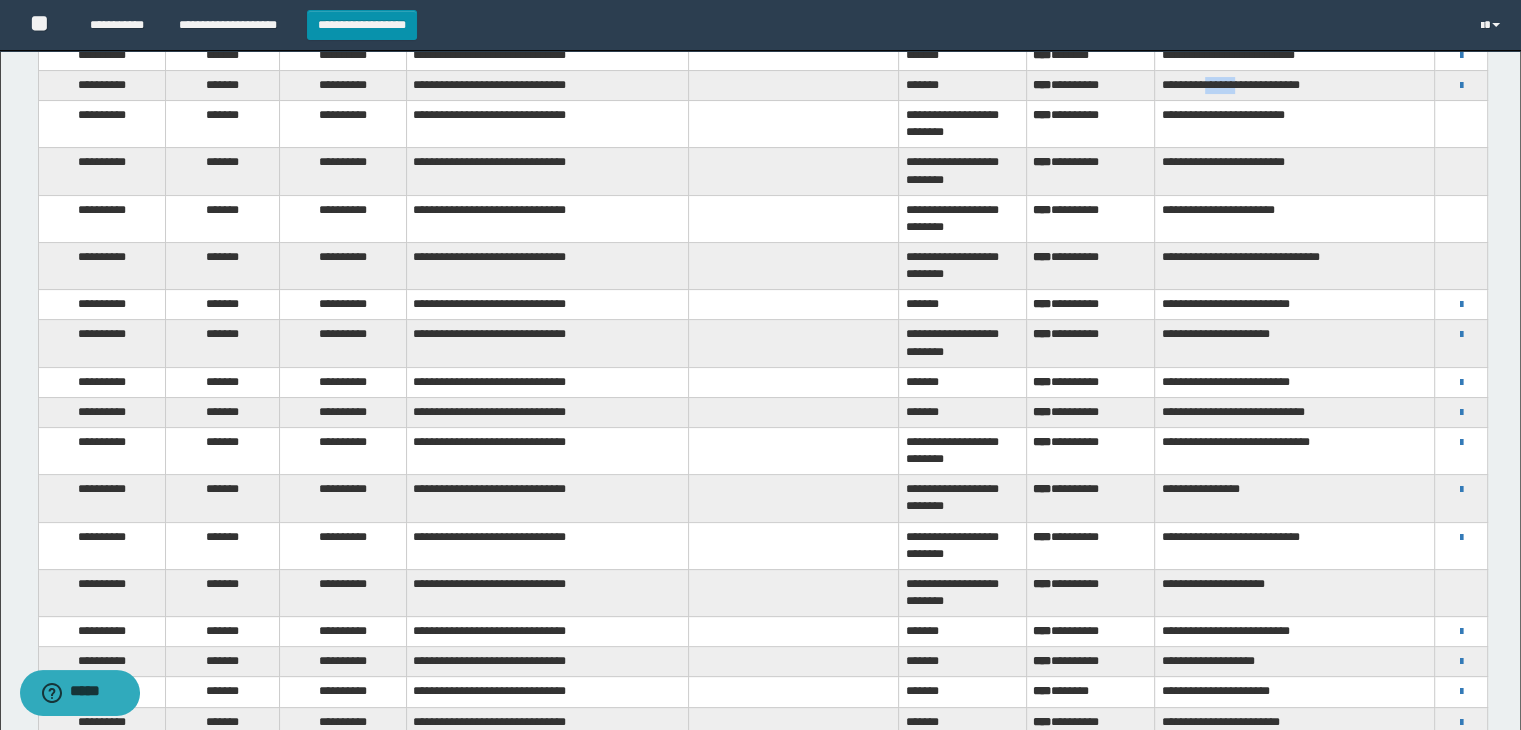 click on "**********" at bounding box center (1295, 86) 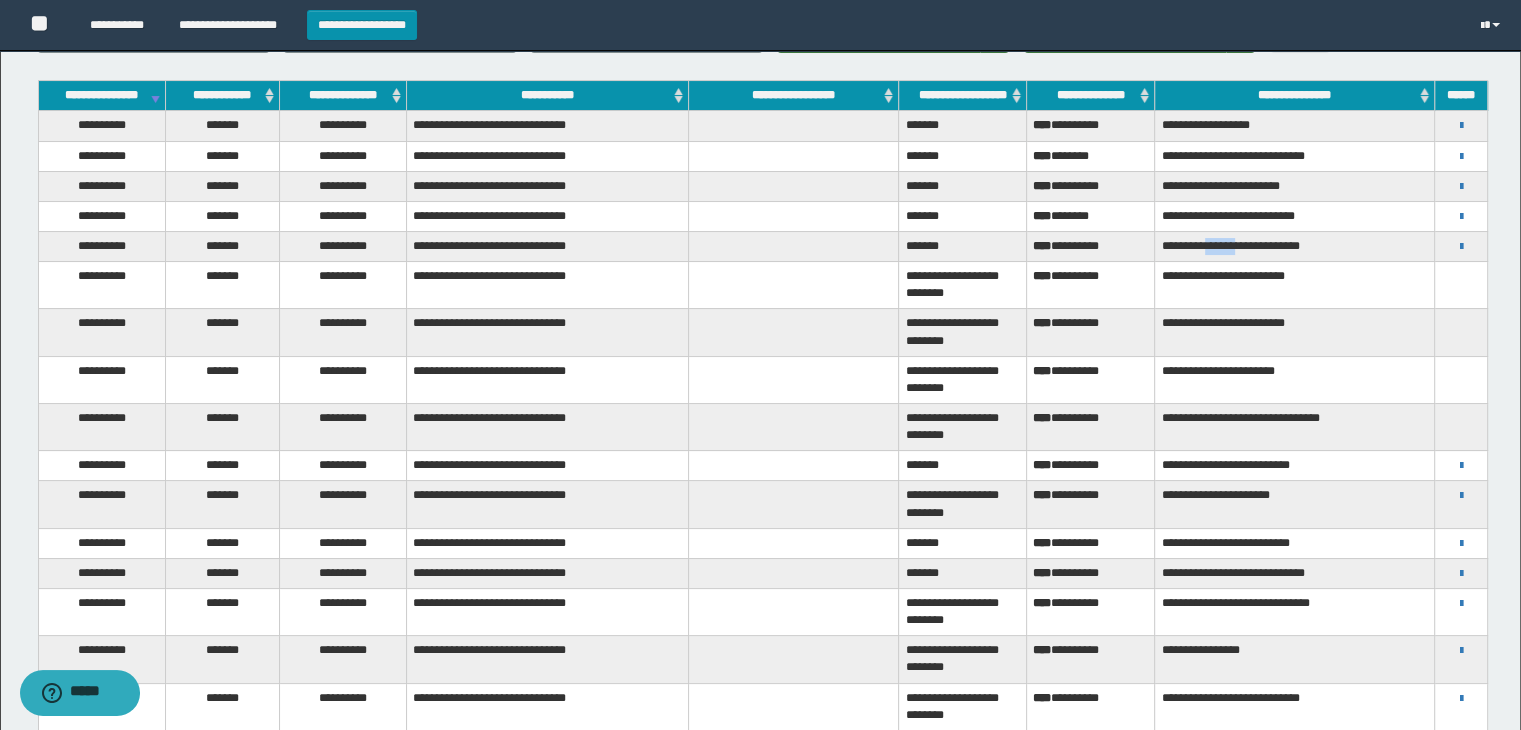 scroll, scrollTop: 93, scrollLeft: 0, axis: vertical 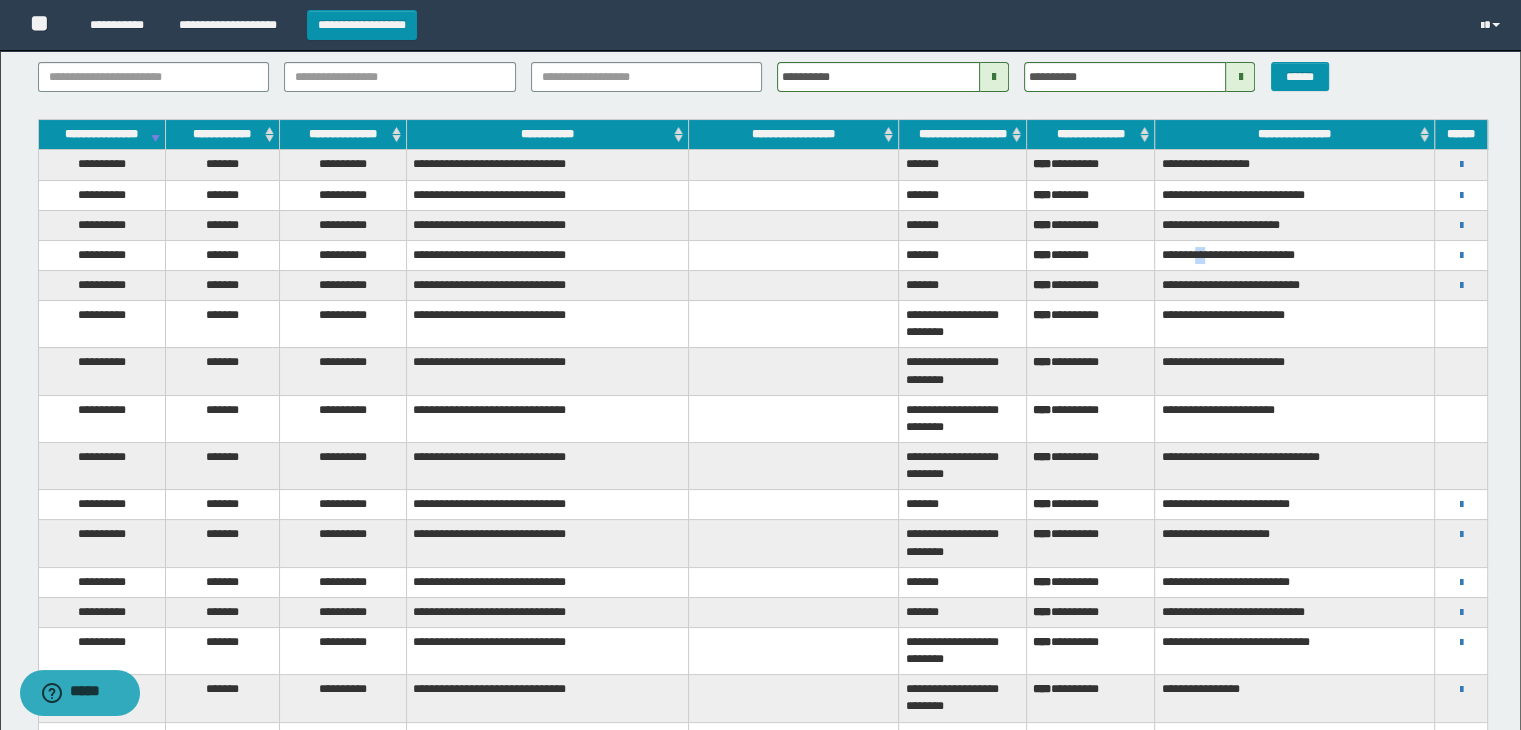 click on "**********" at bounding box center [1295, 255] 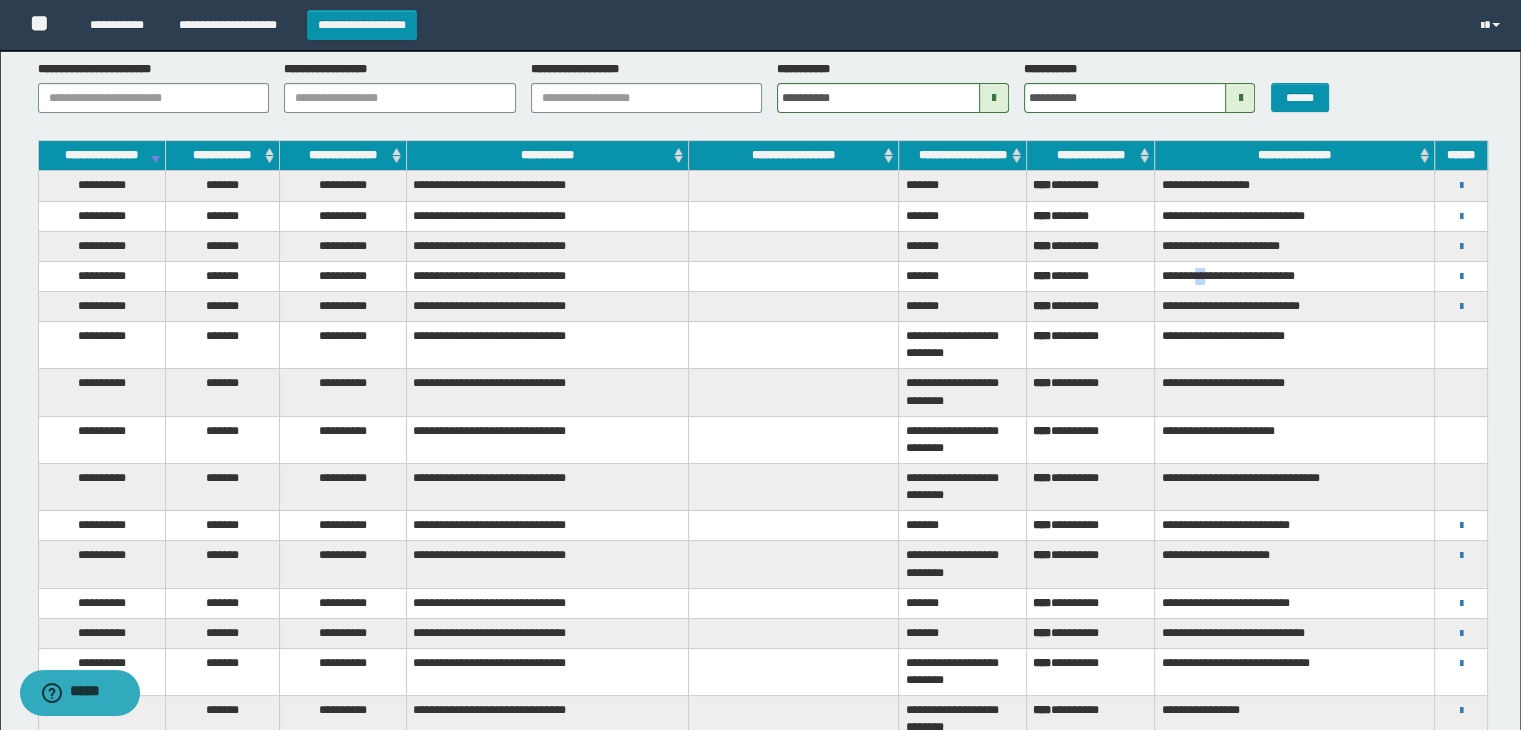scroll, scrollTop: 0, scrollLeft: 0, axis: both 